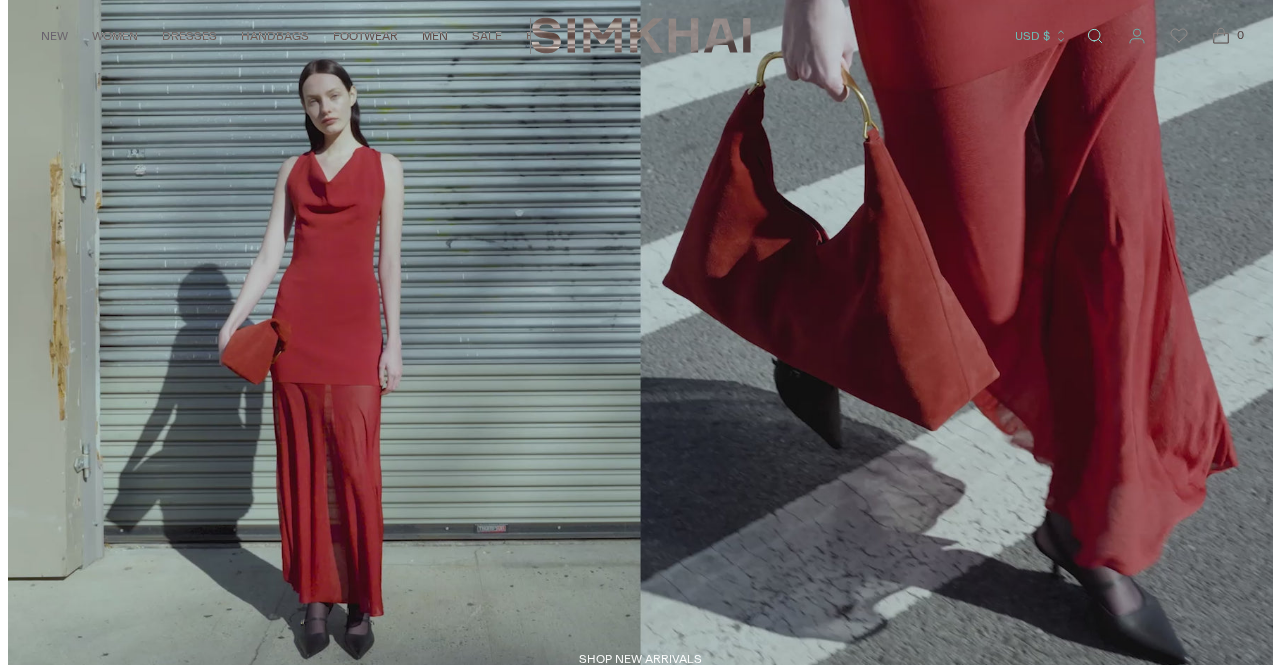 scroll, scrollTop: 0, scrollLeft: 0, axis: both 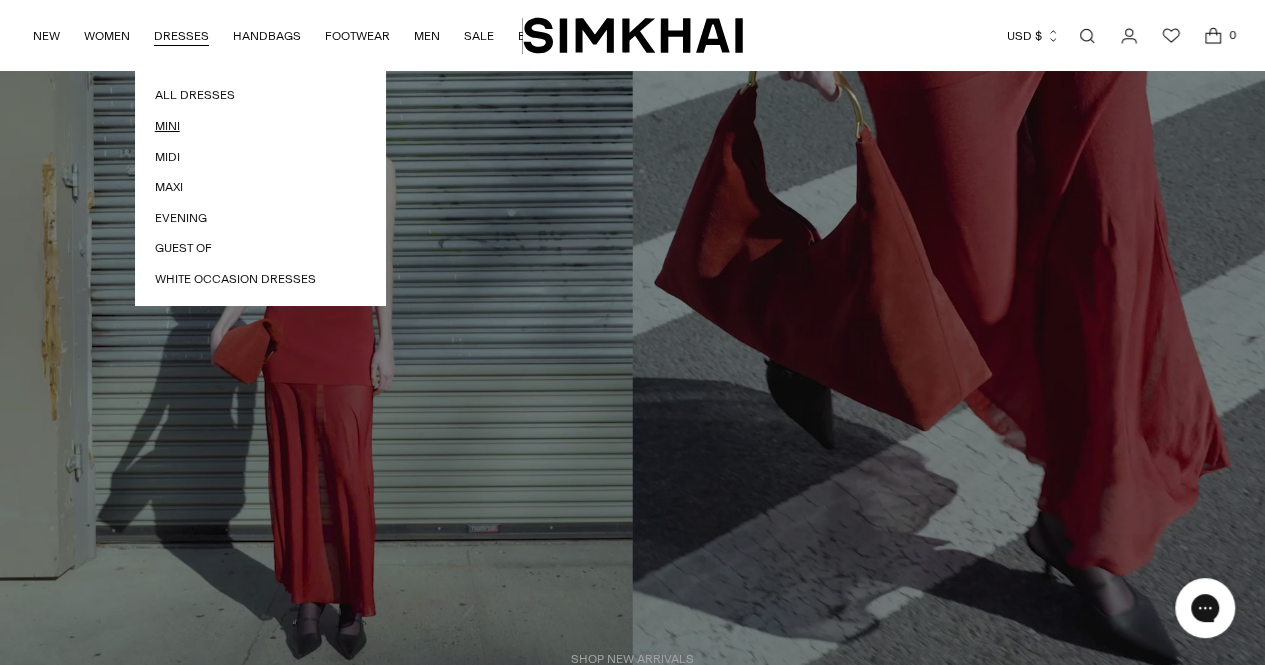 click on "Mini" at bounding box center [260, 126] 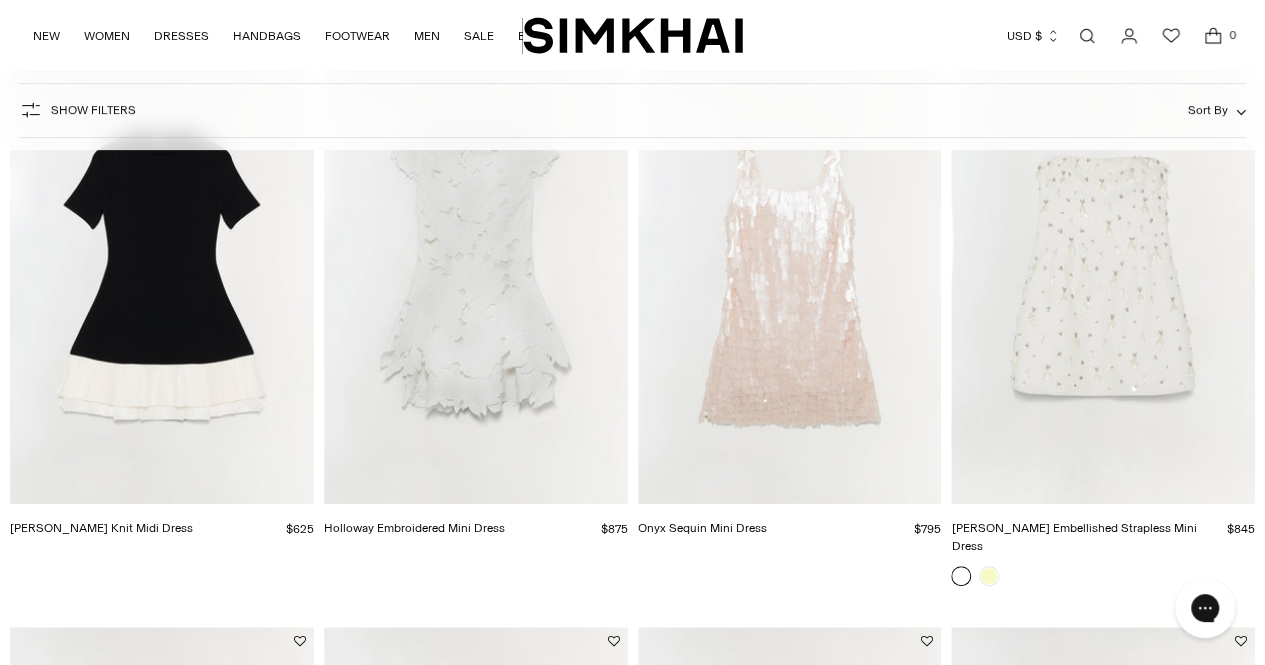 scroll, scrollTop: 0, scrollLeft: 0, axis: both 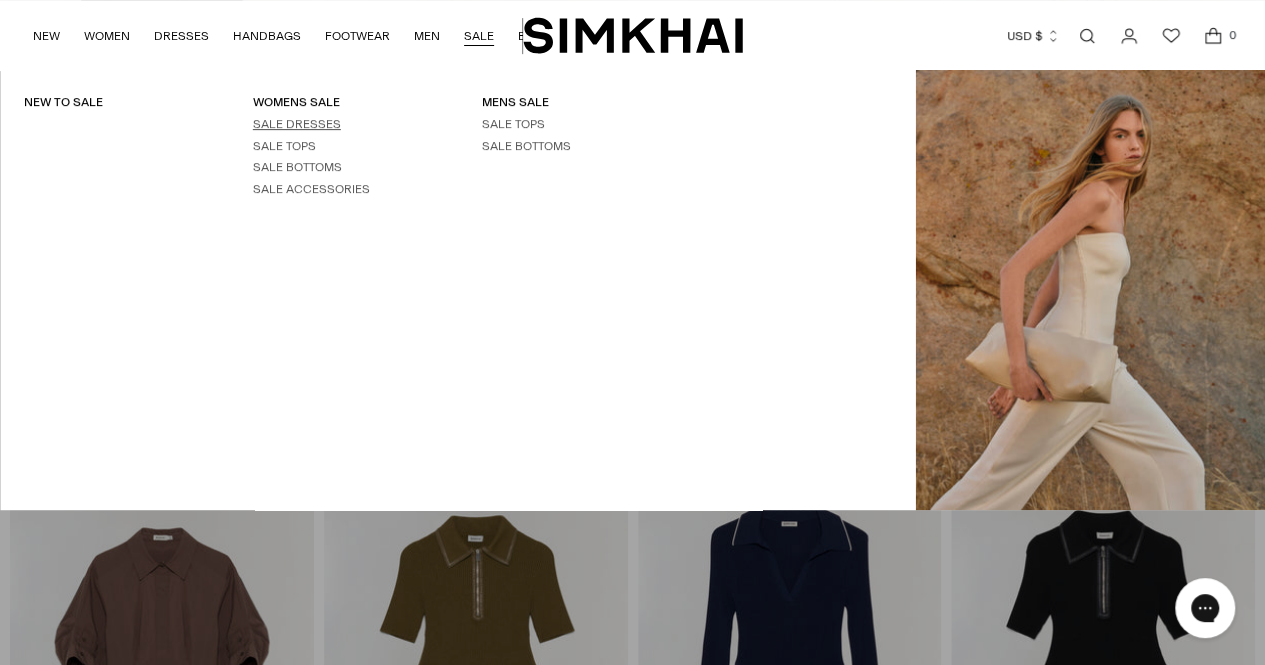 click on "SALE DRESSES" at bounding box center (297, 124) 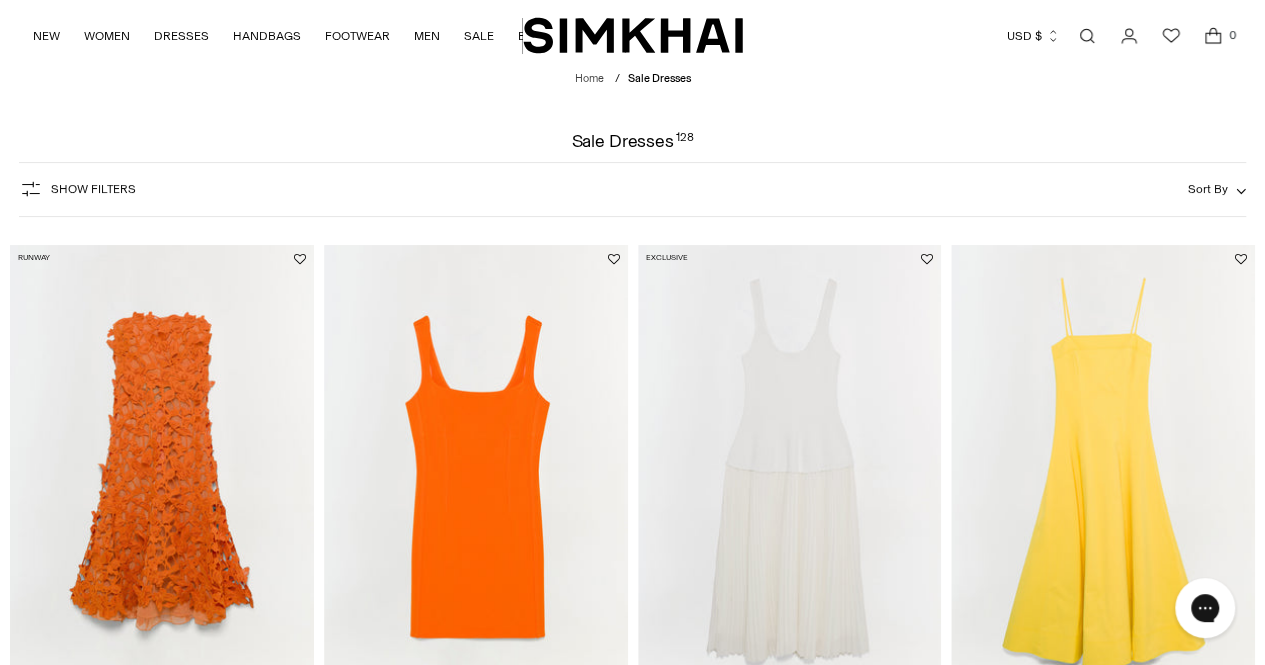 scroll, scrollTop: 0, scrollLeft: 0, axis: both 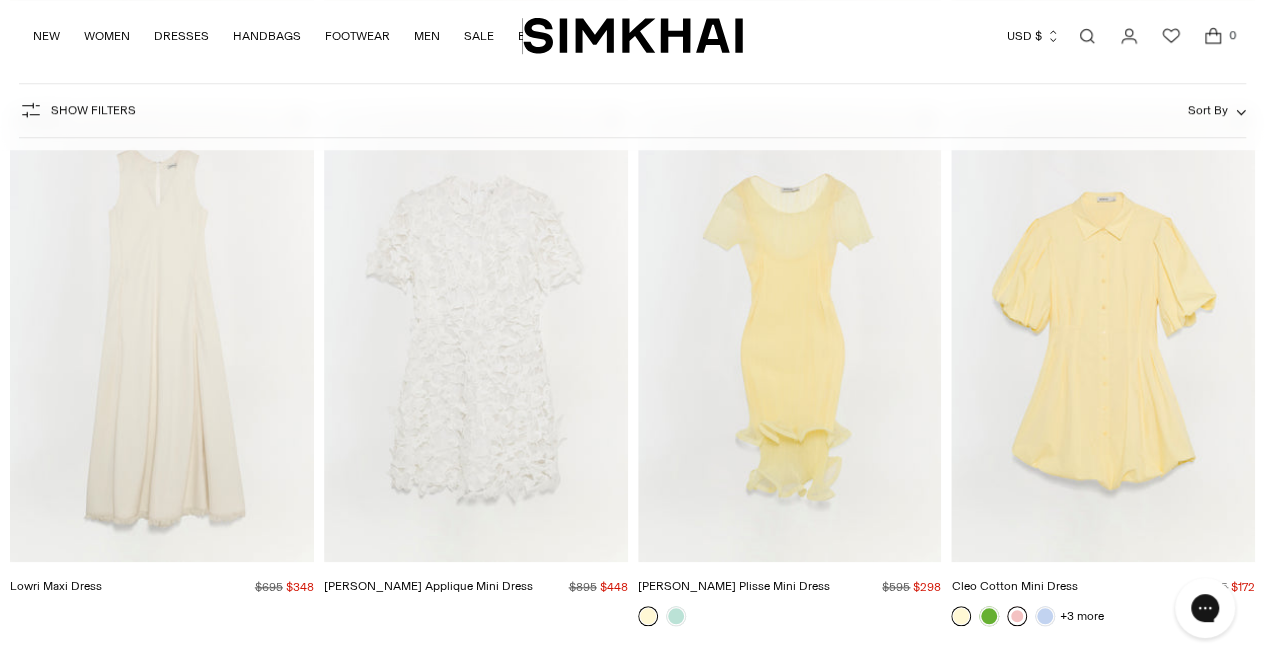 click at bounding box center [1017, 616] 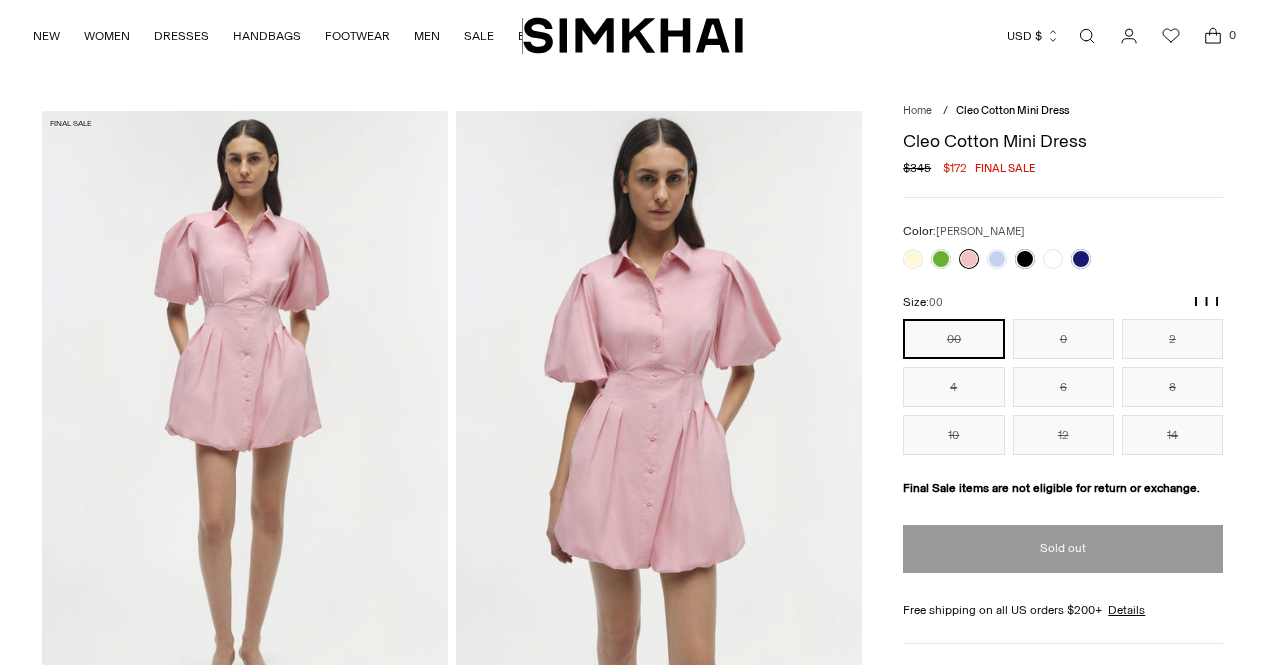 scroll, scrollTop: 0, scrollLeft: 0, axis: both 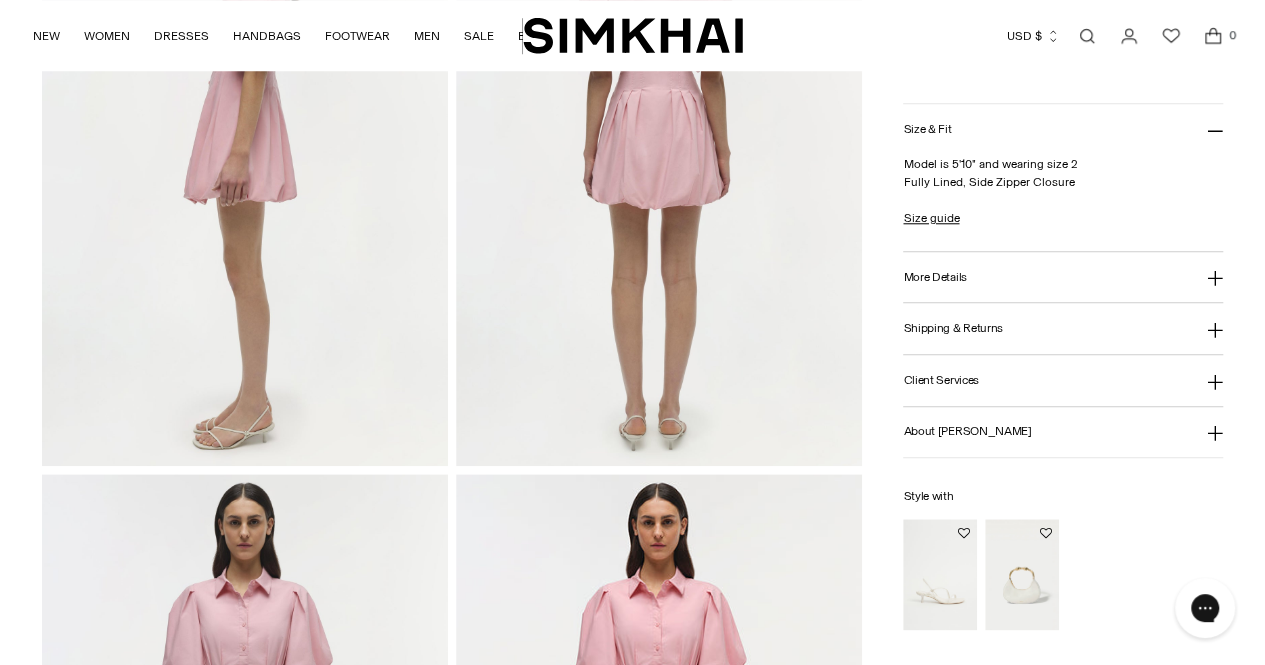 click on "More Details" at bounding box center (1063, 277) 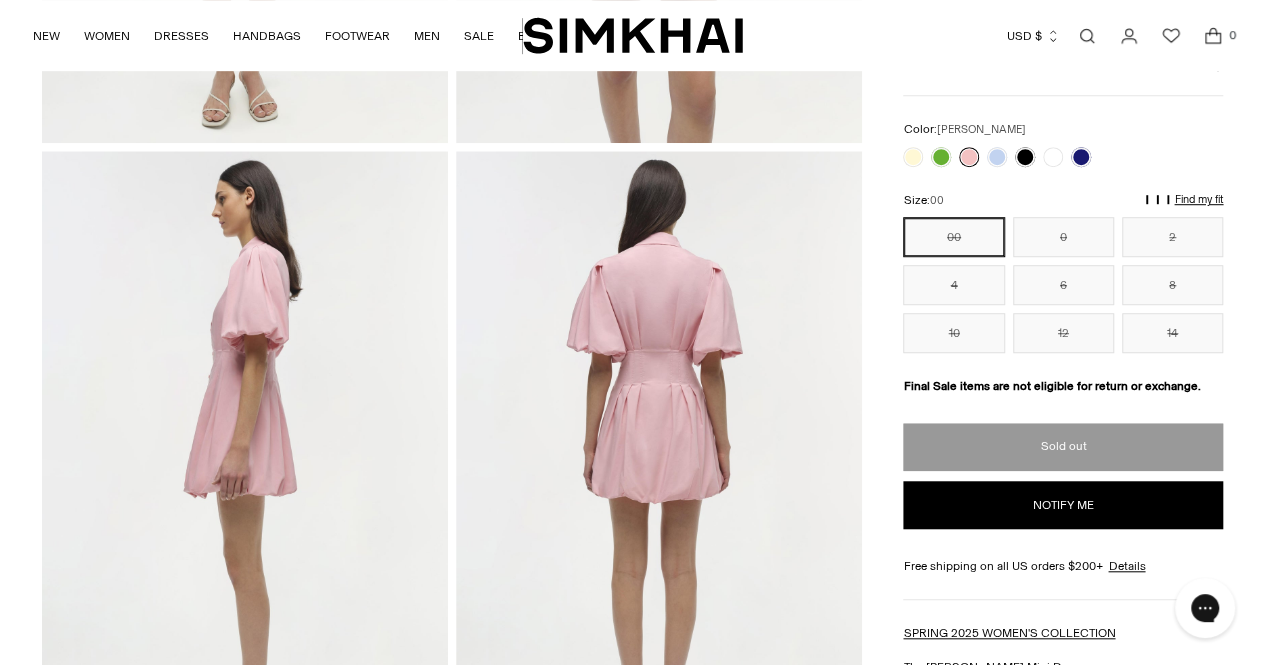 scroll, scrollTop: 52, scrollLeft: 0, axis: vertical 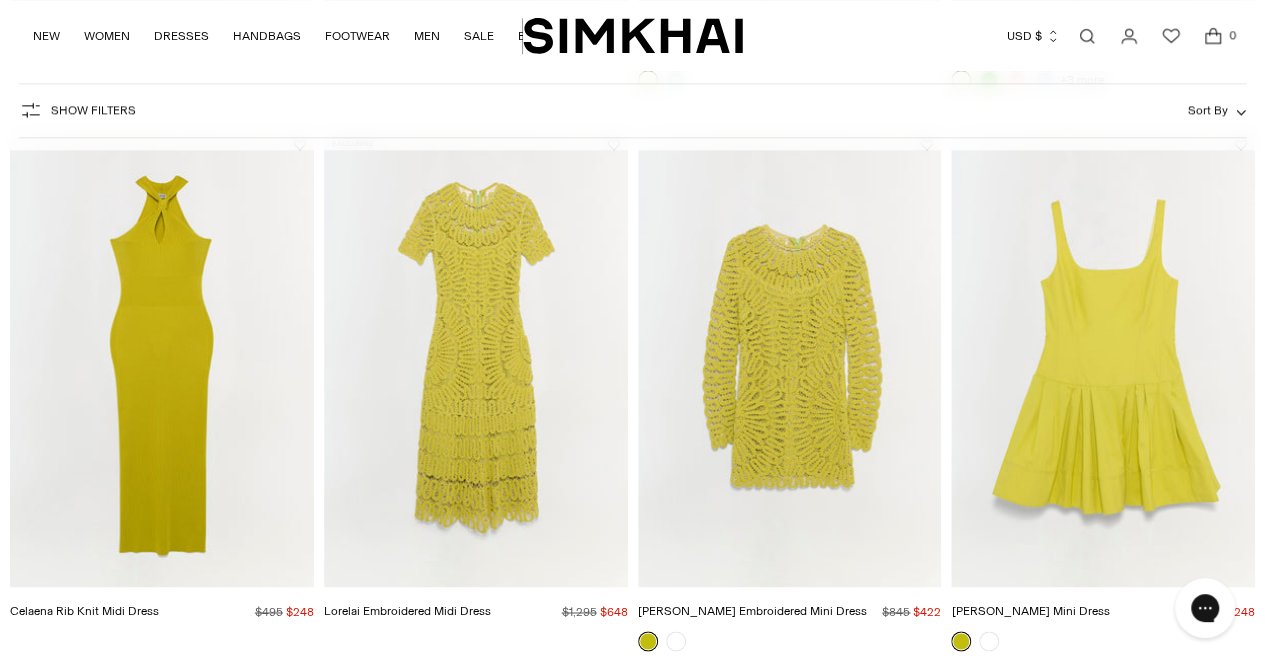 click at bounding box center (989, 641) 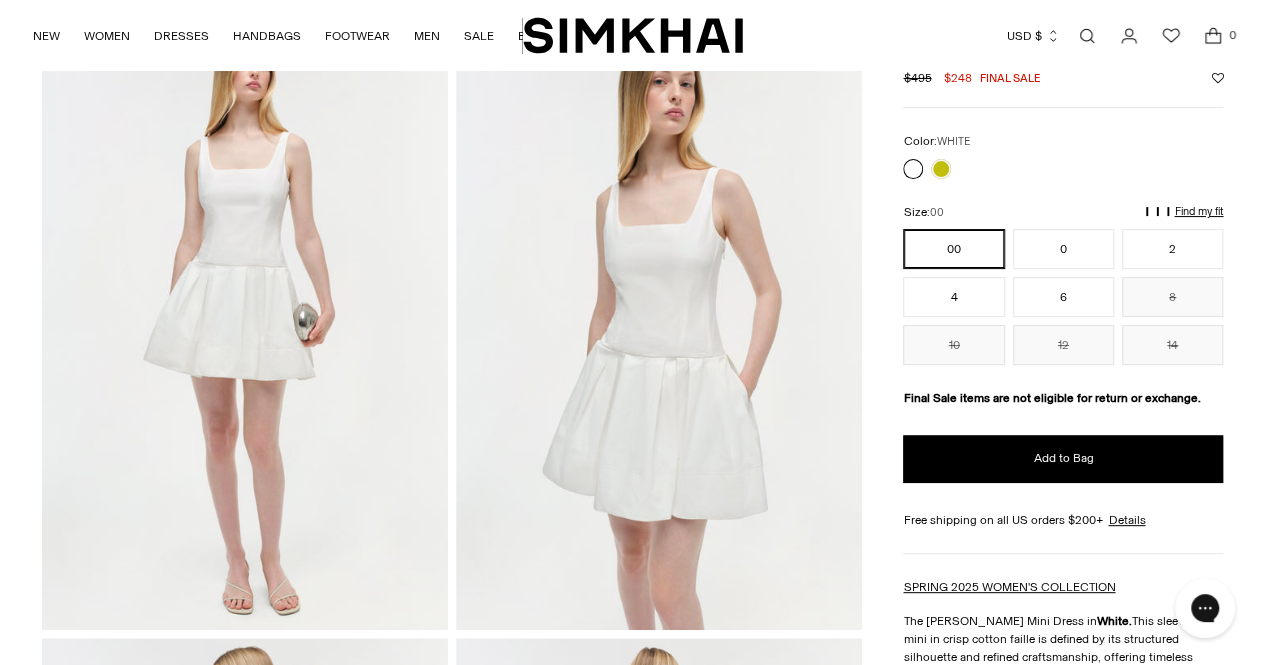 scroll, scrollTop: 96, scrollLeft: 0, axis: vertical 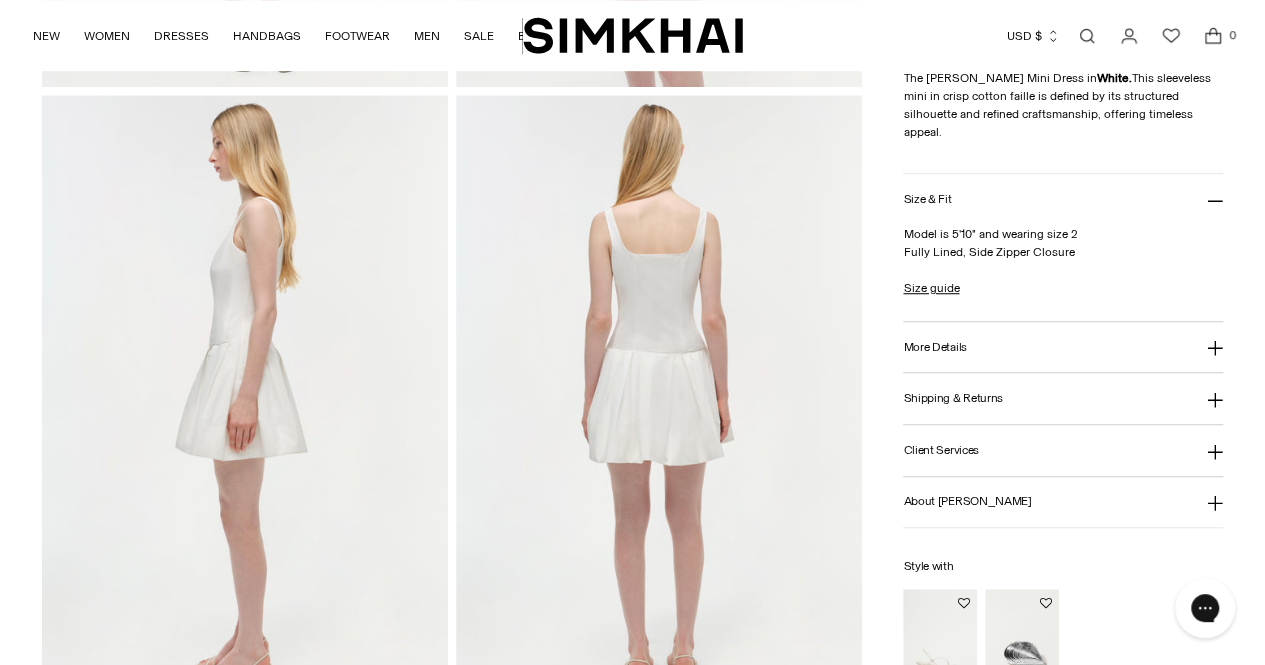 click on "More Details" at bounding box center [1063, 347] 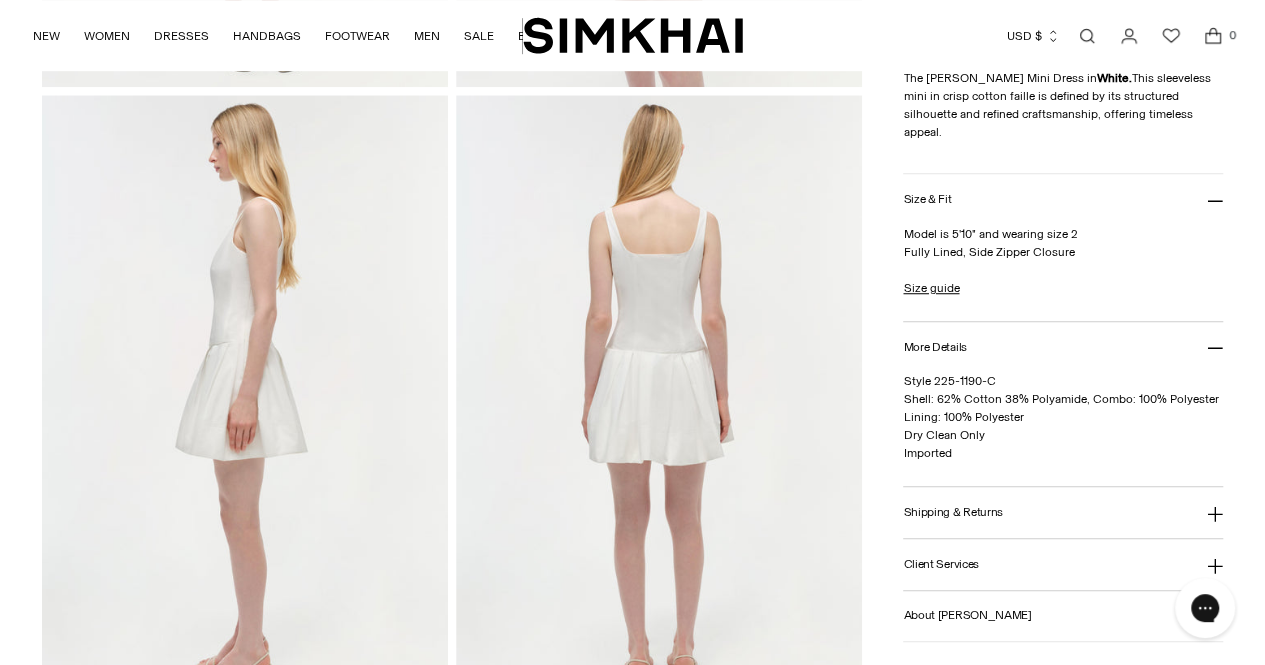 click on "More Details" at bounding box center [1063, 347] 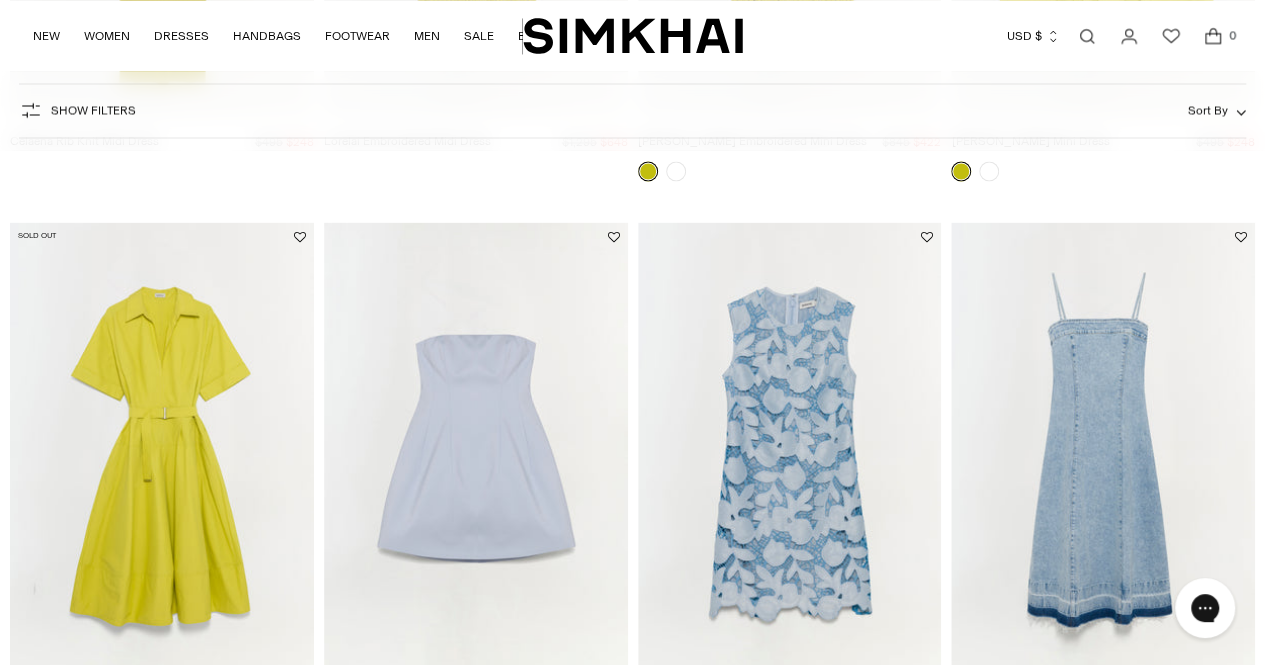 scroll, scrollTop: 1832, scrollLeft: 0, axis: vertical 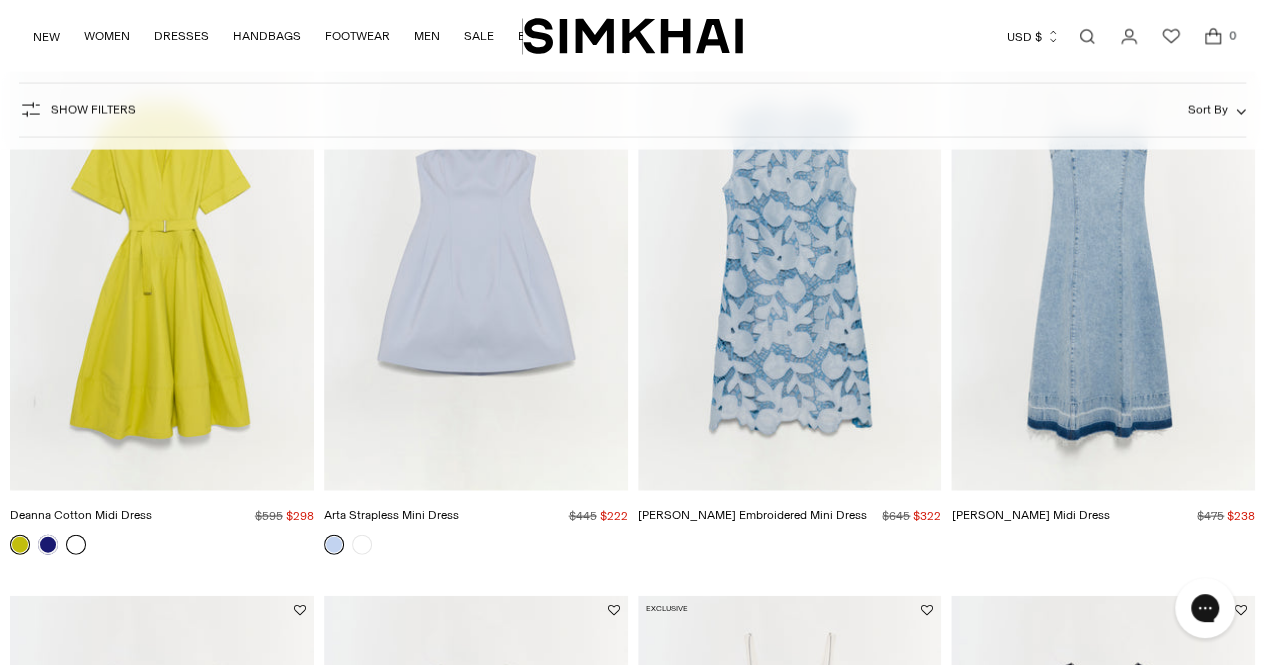 click at bounding box center (76, 544) 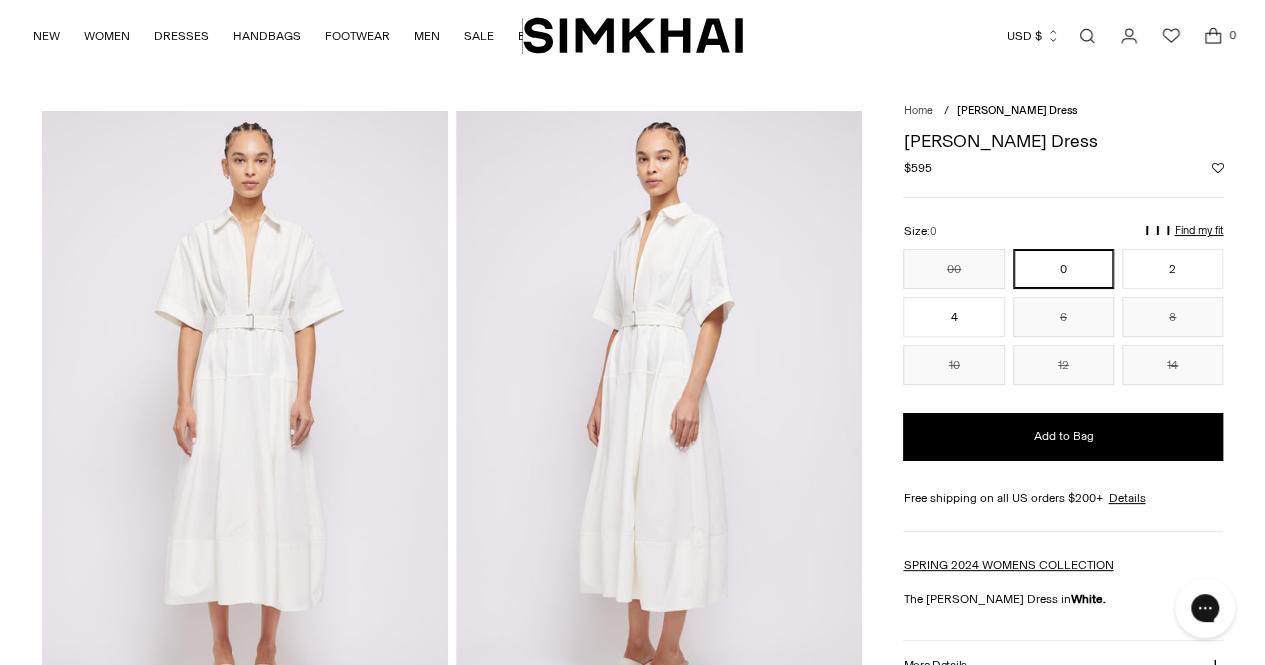 scroll, scrollTop: 0, scrollLeft: 0, axis: both 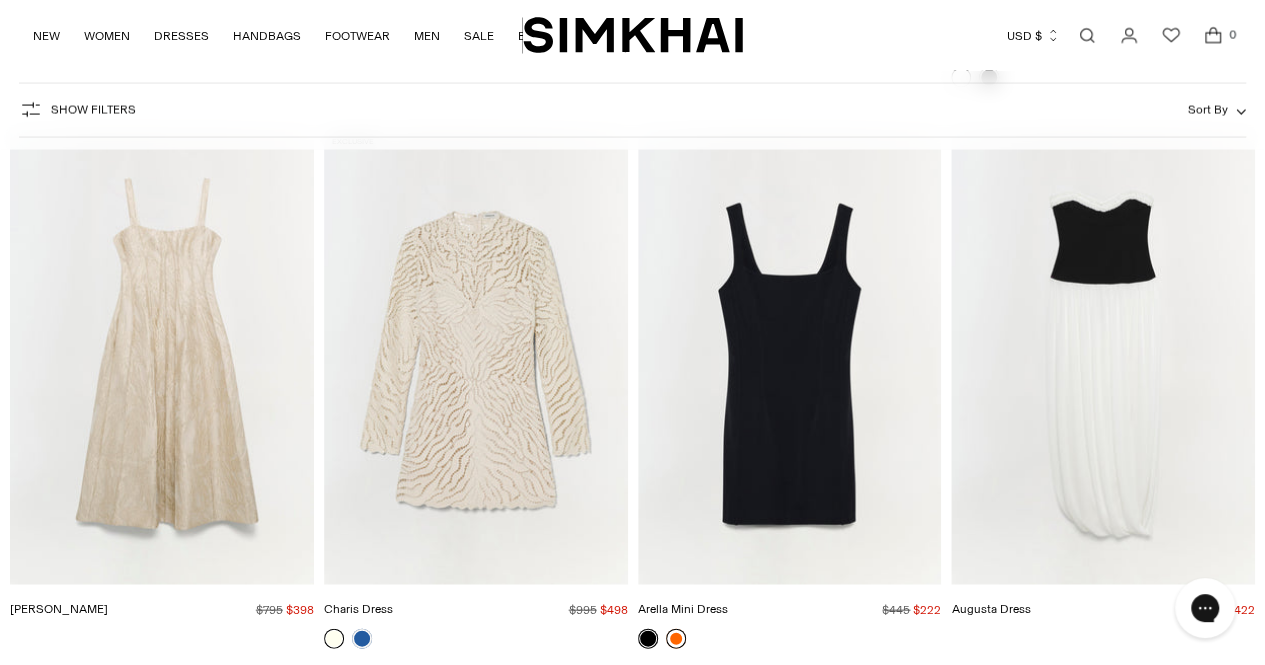 click at bounding box center [676, 639] 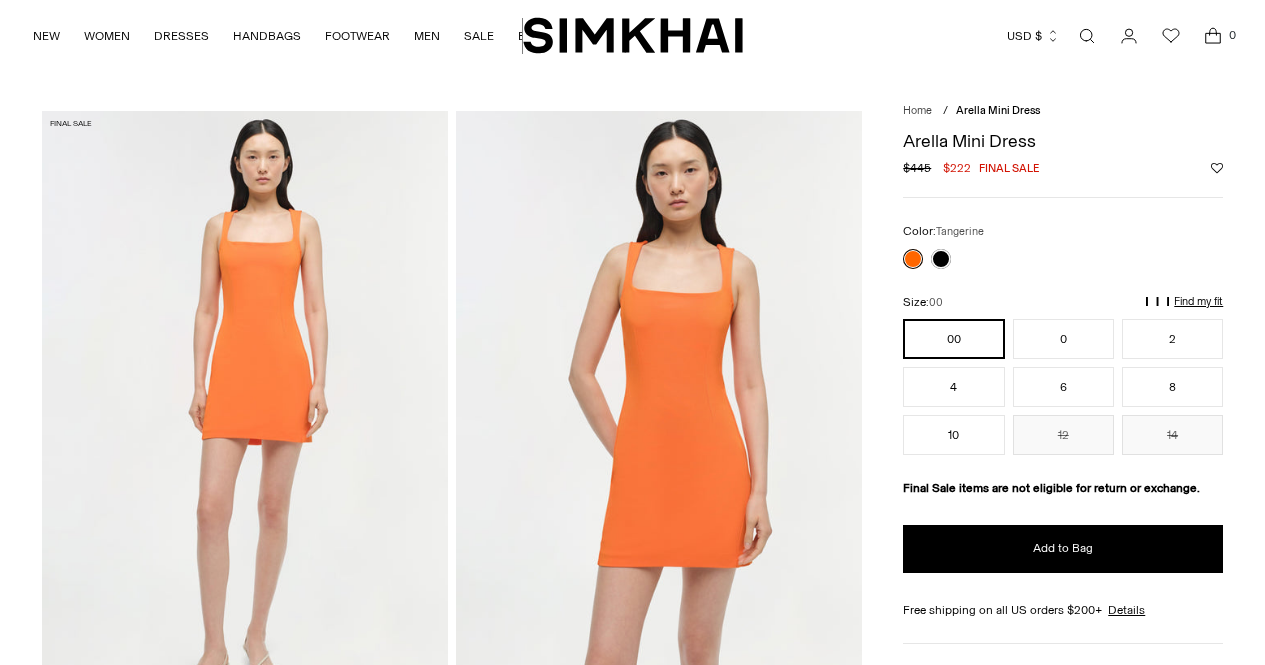 scroll, scrollTop: 0, scrollLeft: 0, axis: both 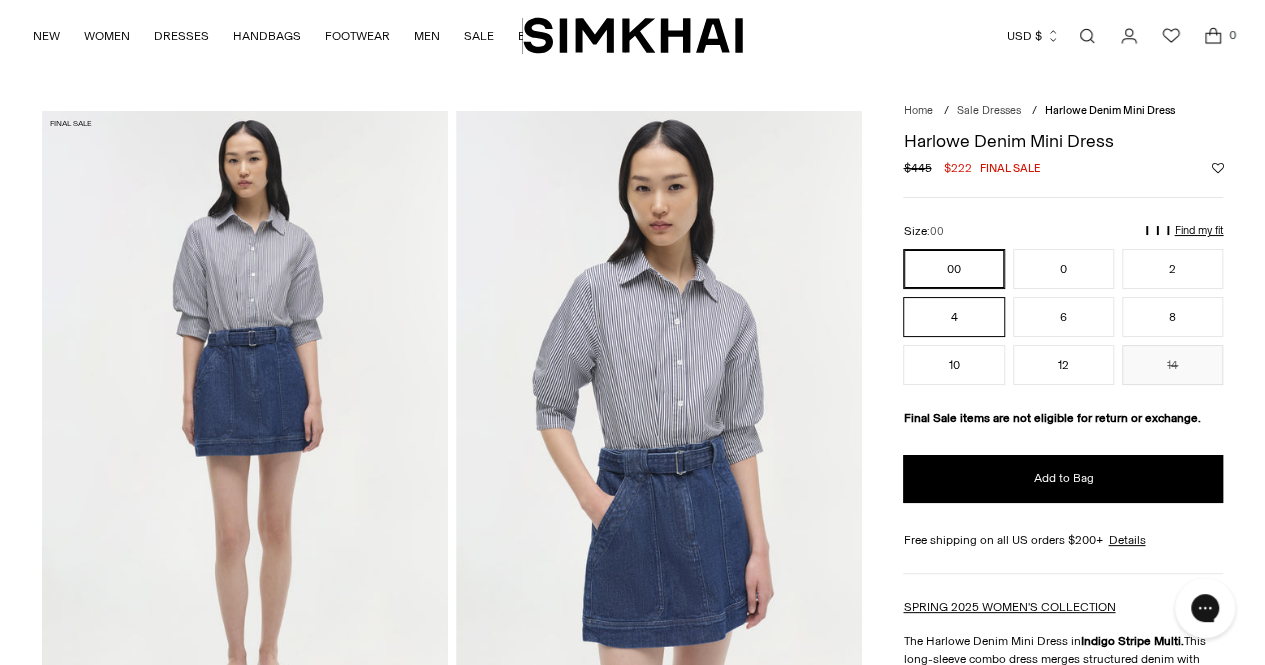 click on "4" at bounding box center [953, 317] 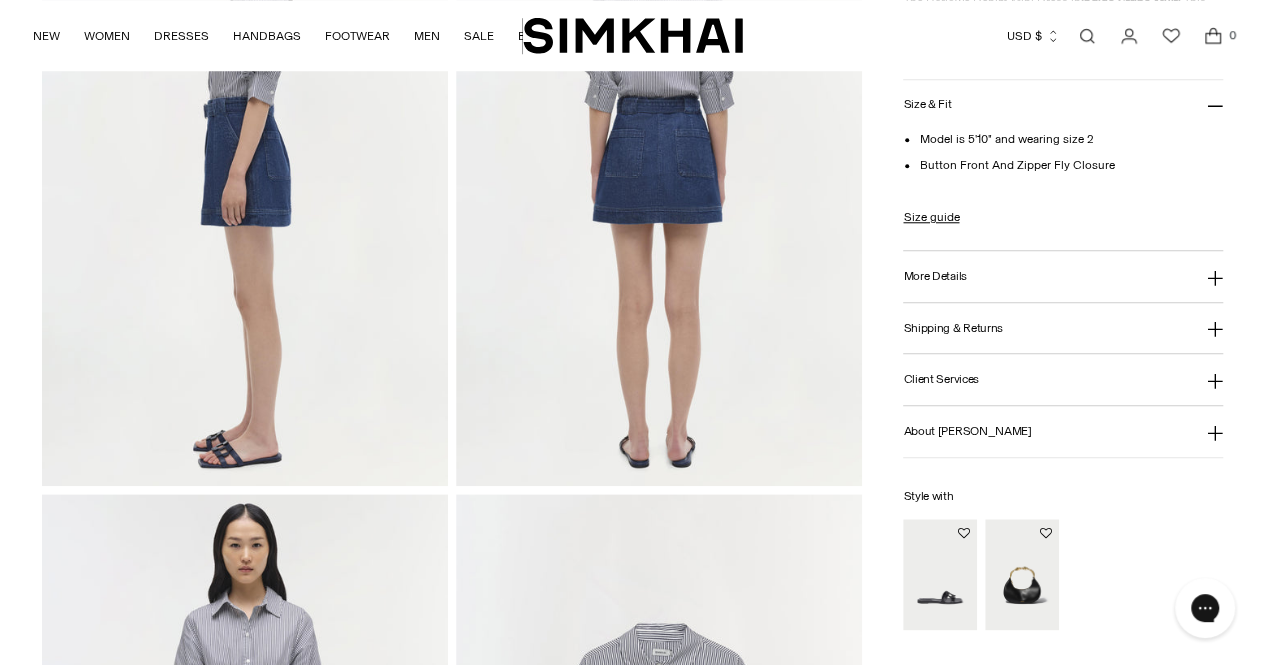 scroll, scrollTop: 852, scrollLeft: 0, axis: vertical 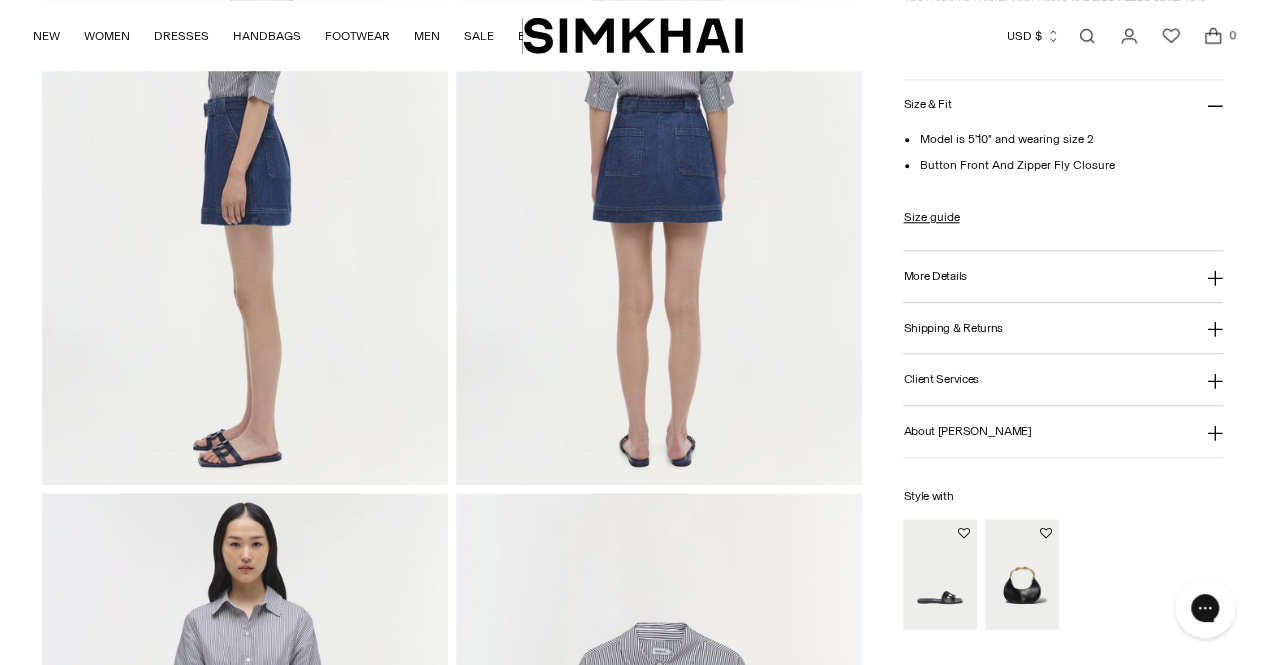 click on "About Jonathan Simkhai" at bounding box center [1063, 431] 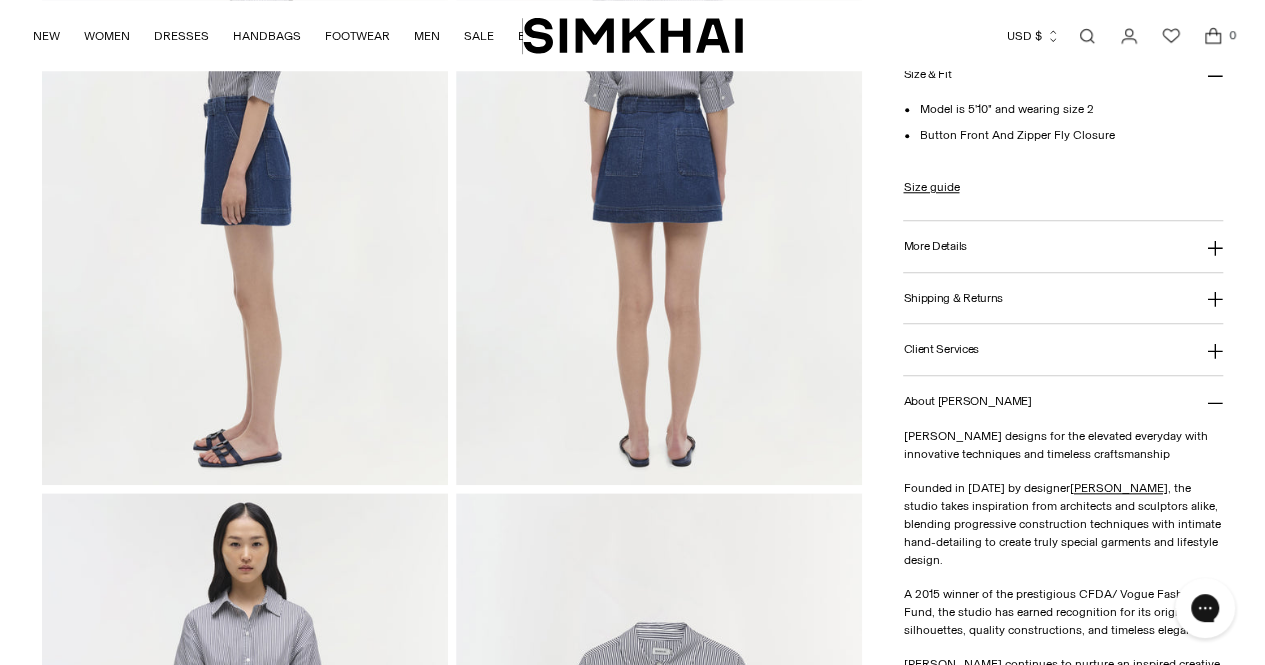 click on "About Jonathan Simkhai" at bounding box center [1063, 401] 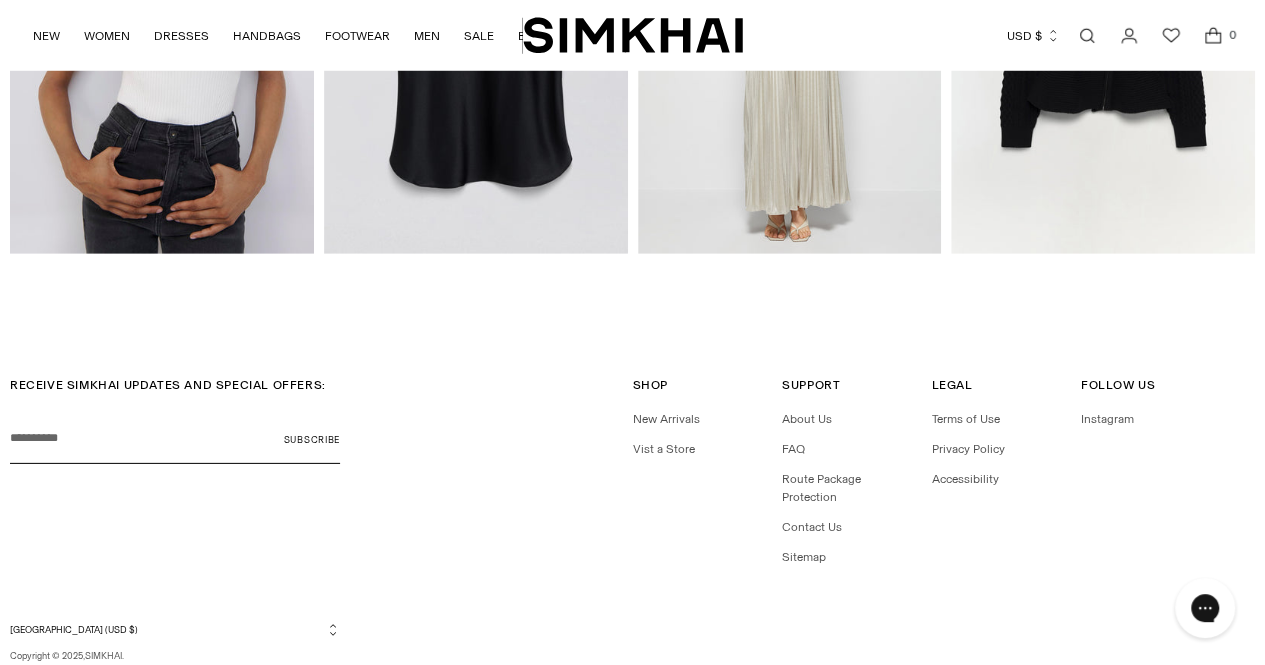 scroll, scrollTop: 2865, scrollLeft: 0, axis: vertical 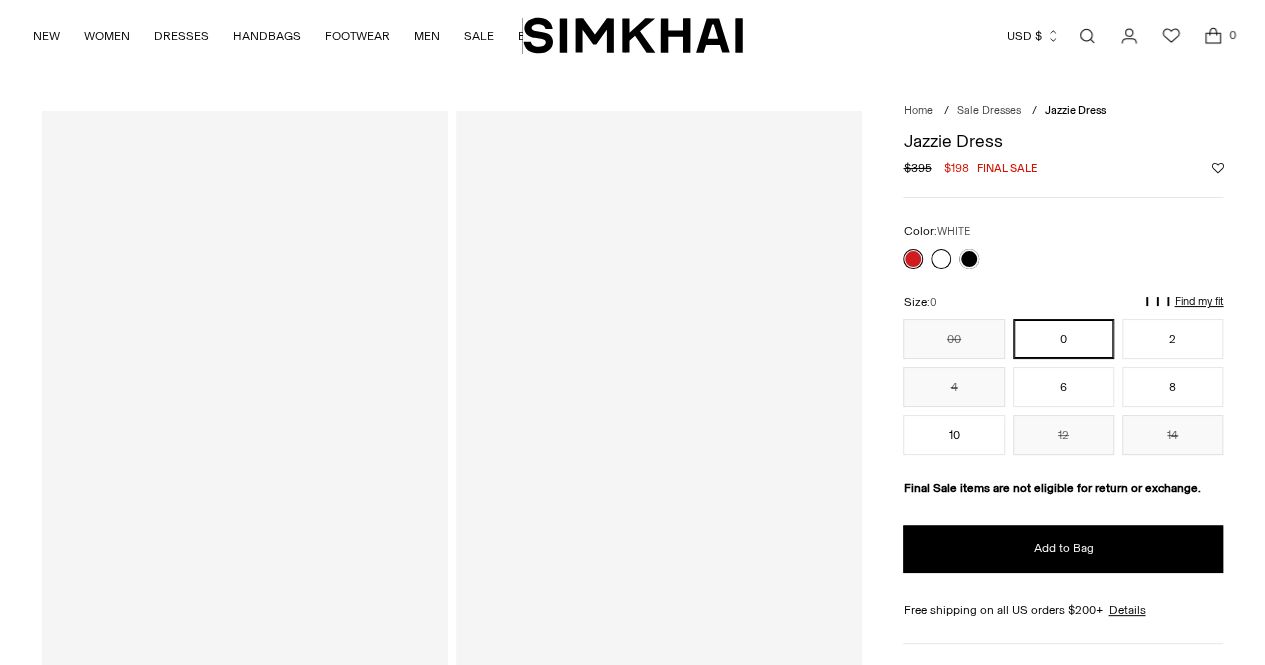 click at bounding box center [941, 259] 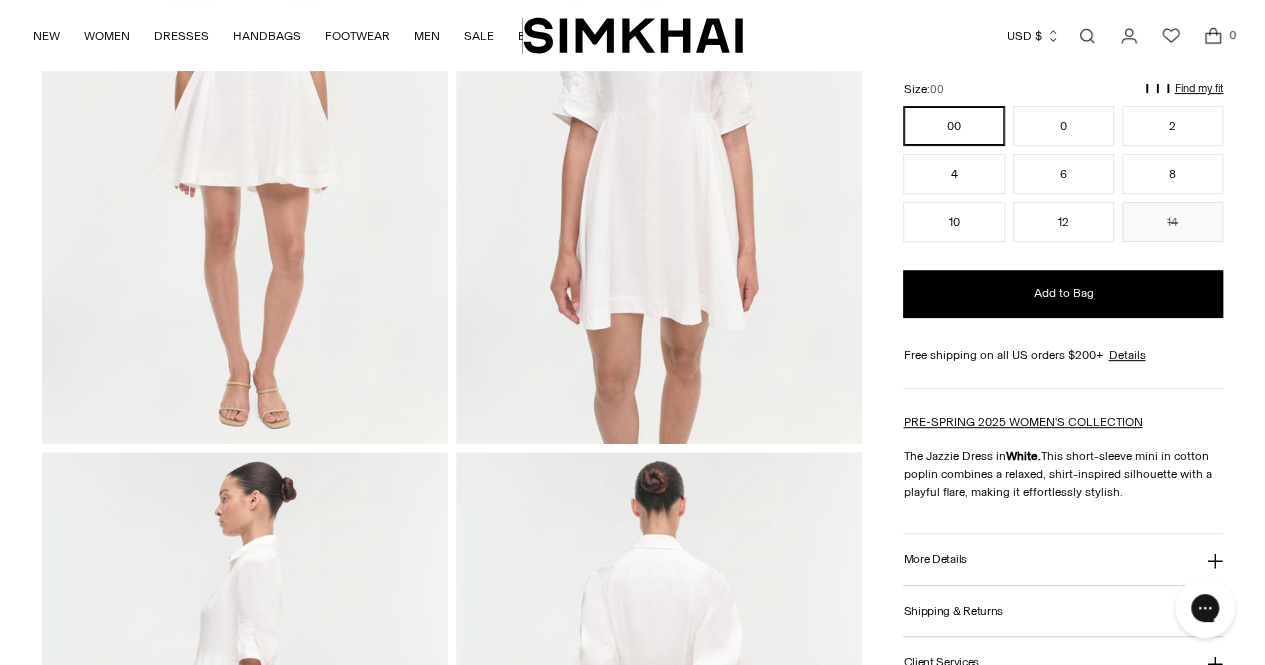 scroll, scrollTop: 0, scrollLeft: 0, axis: both 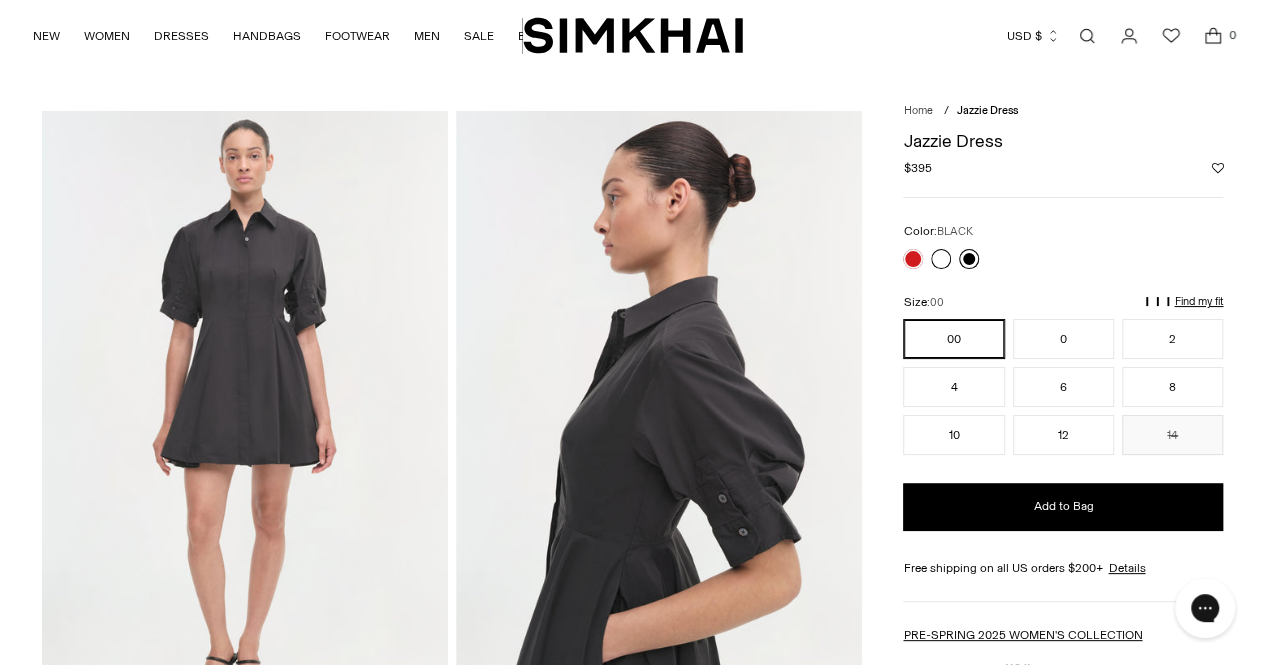 click at bounding box center [969, 259] 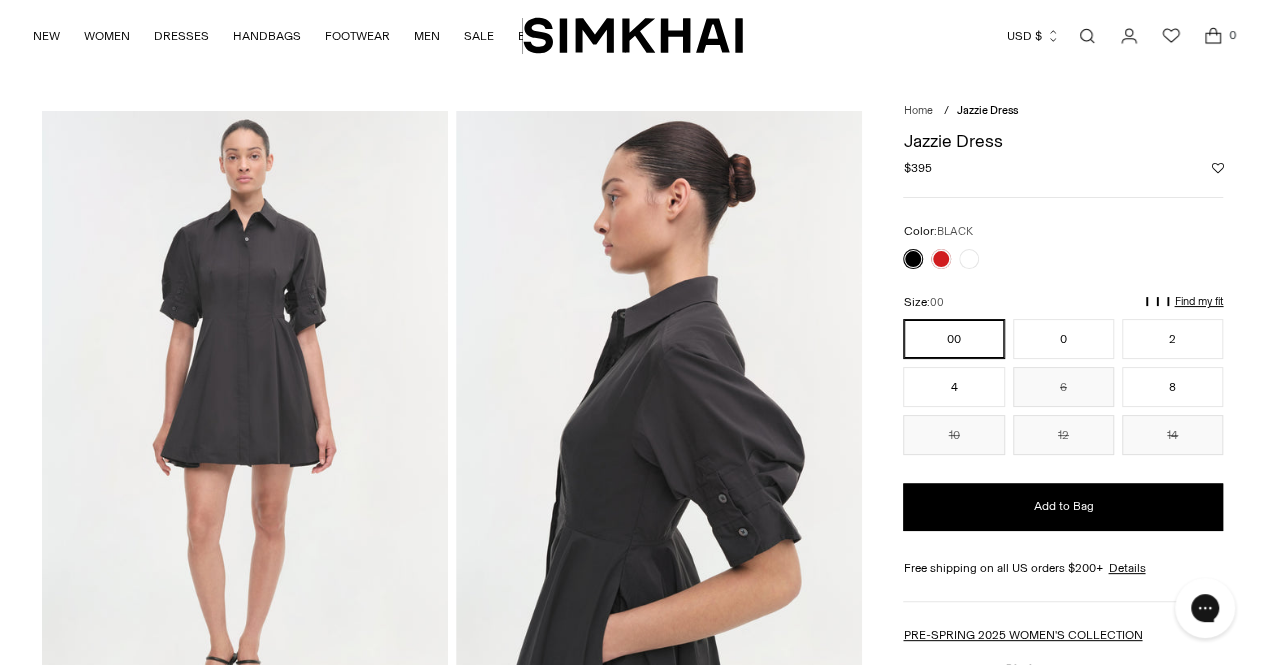 scroll, scrollTop: 0, scrollLeft: 0, axis: both 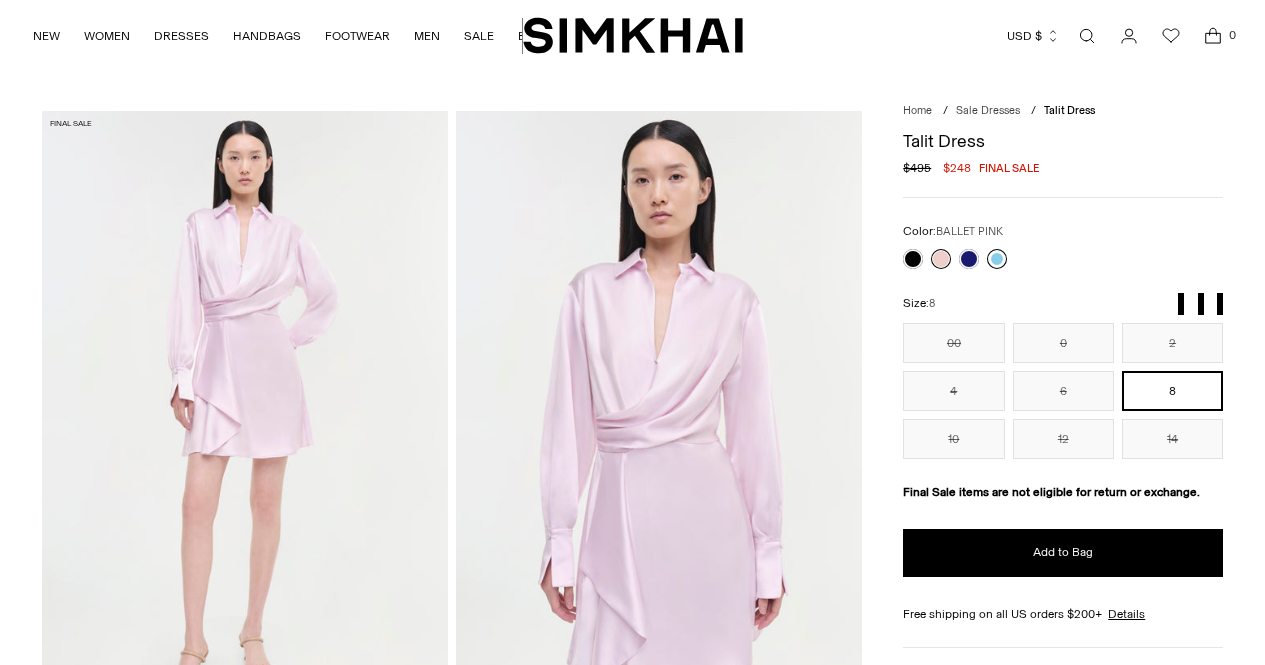 click at bounding box center (997, 259) 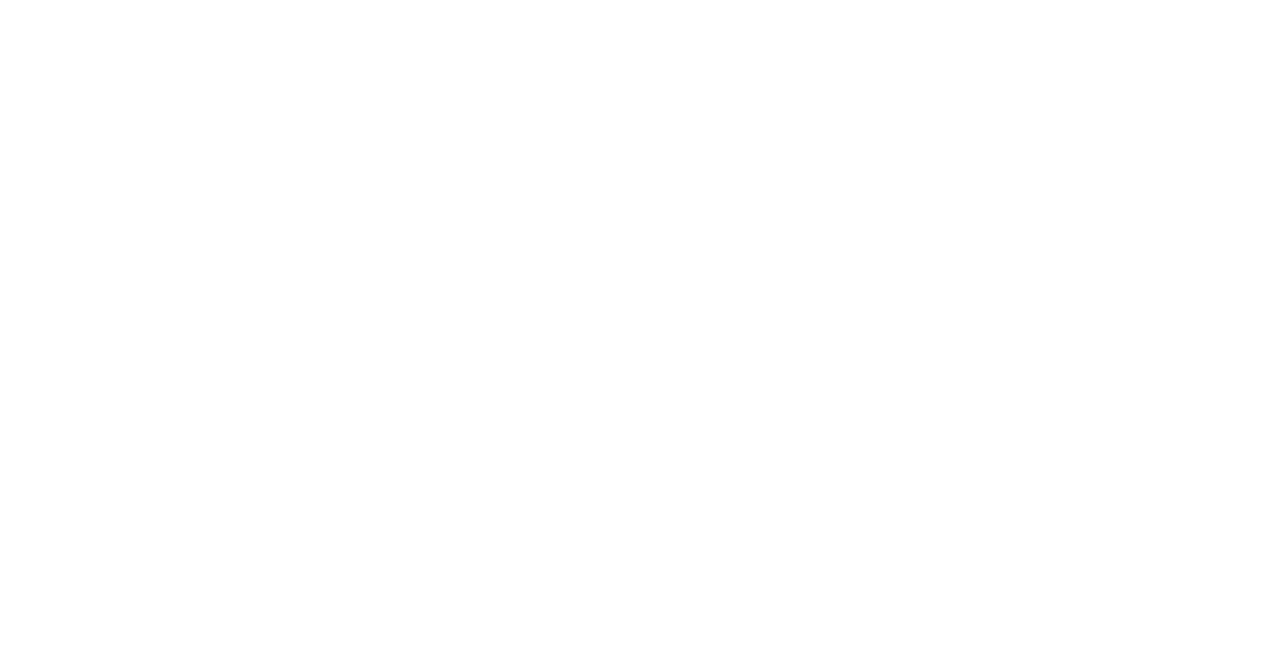 scroll, scrollTop: 0, scrollLeft: 0, axis: both 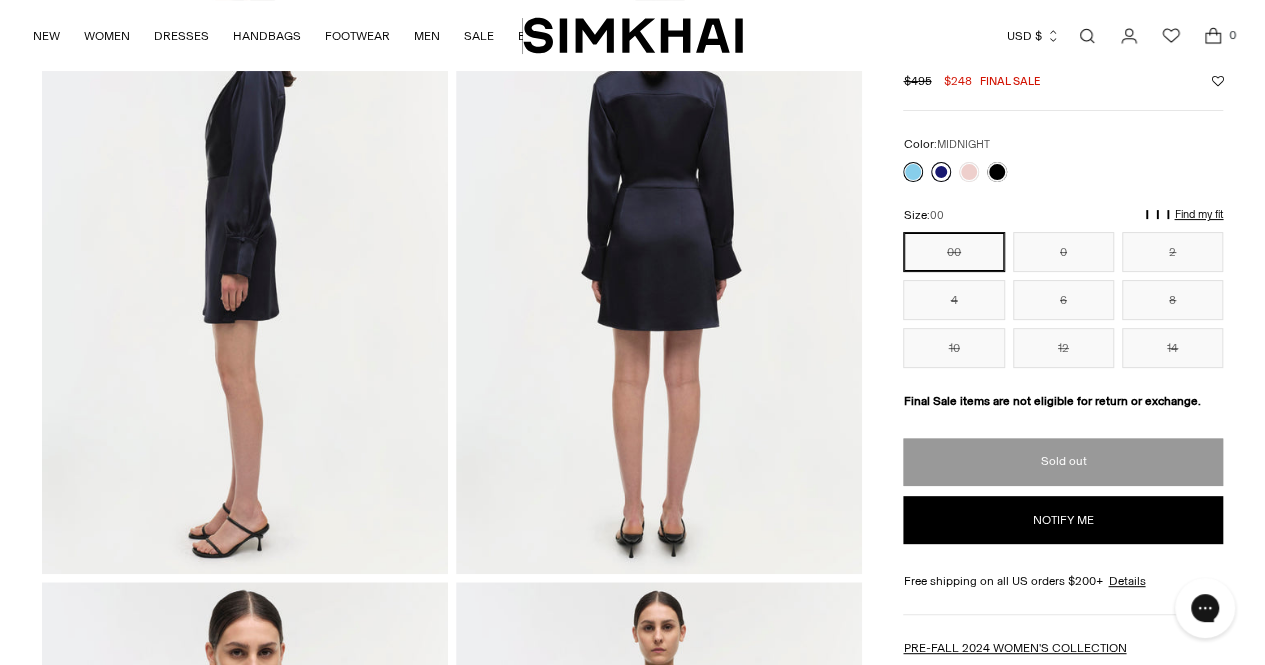 click at bounding box center [941, 172] 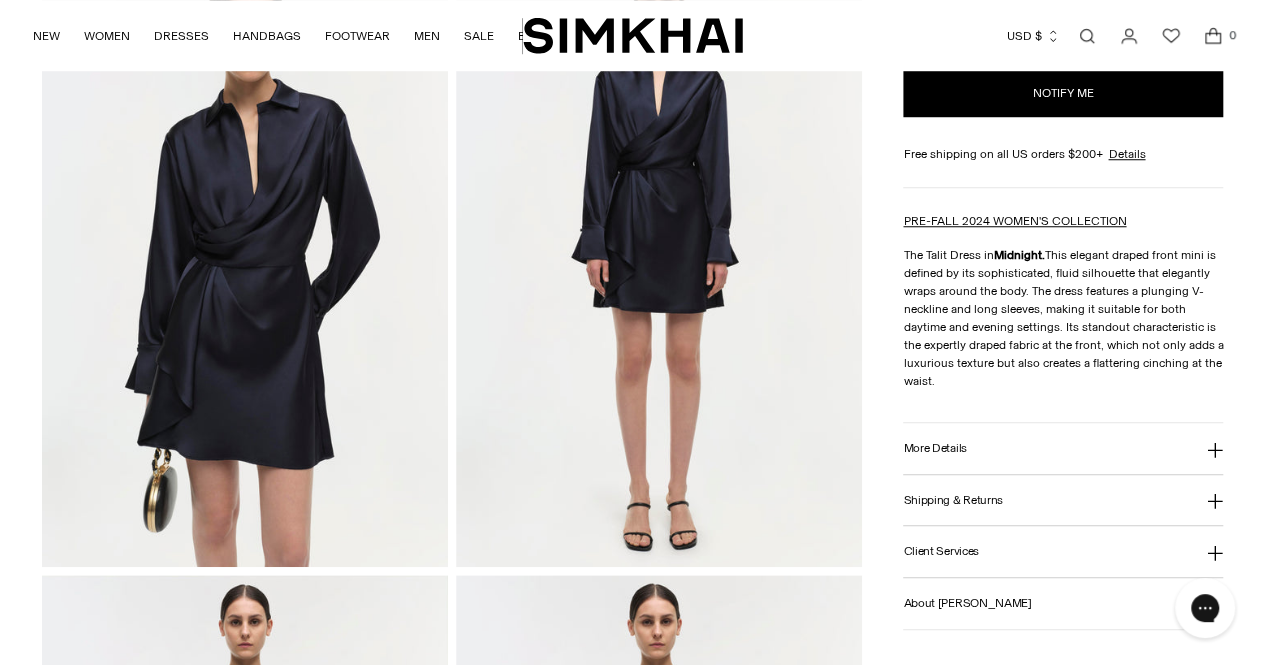 scroll, scrollTop: 0, scrollLeft: 0, axis: both 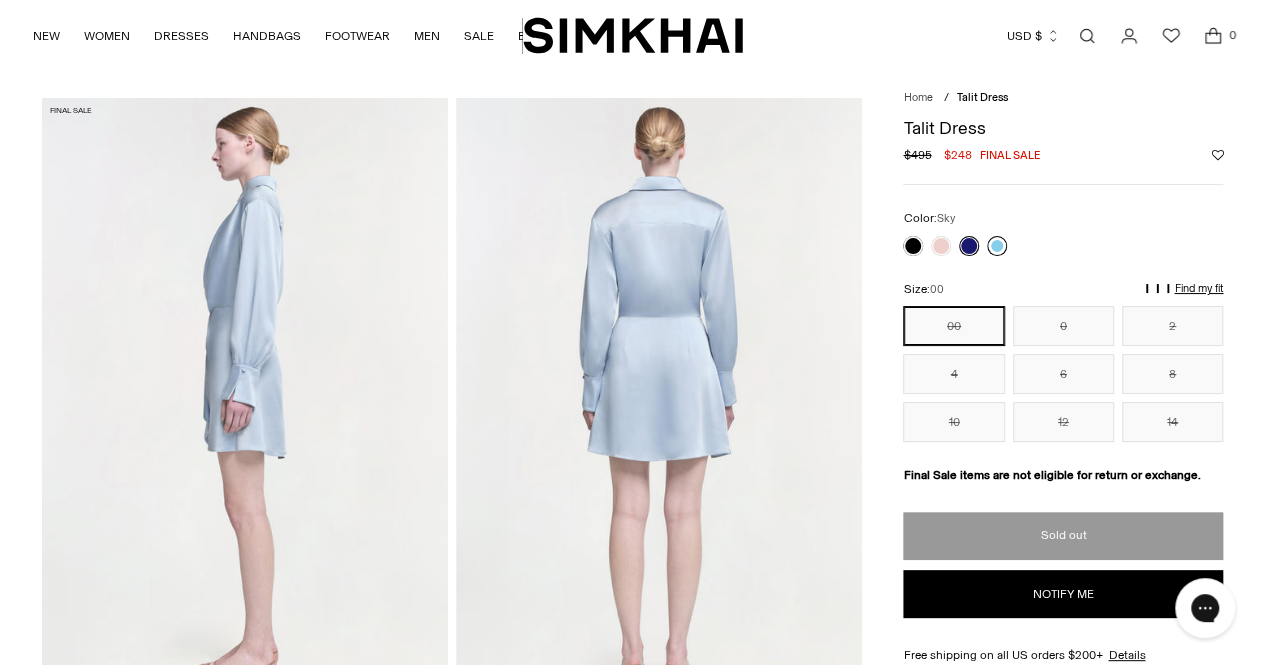 click at bounding box center (997, 246) 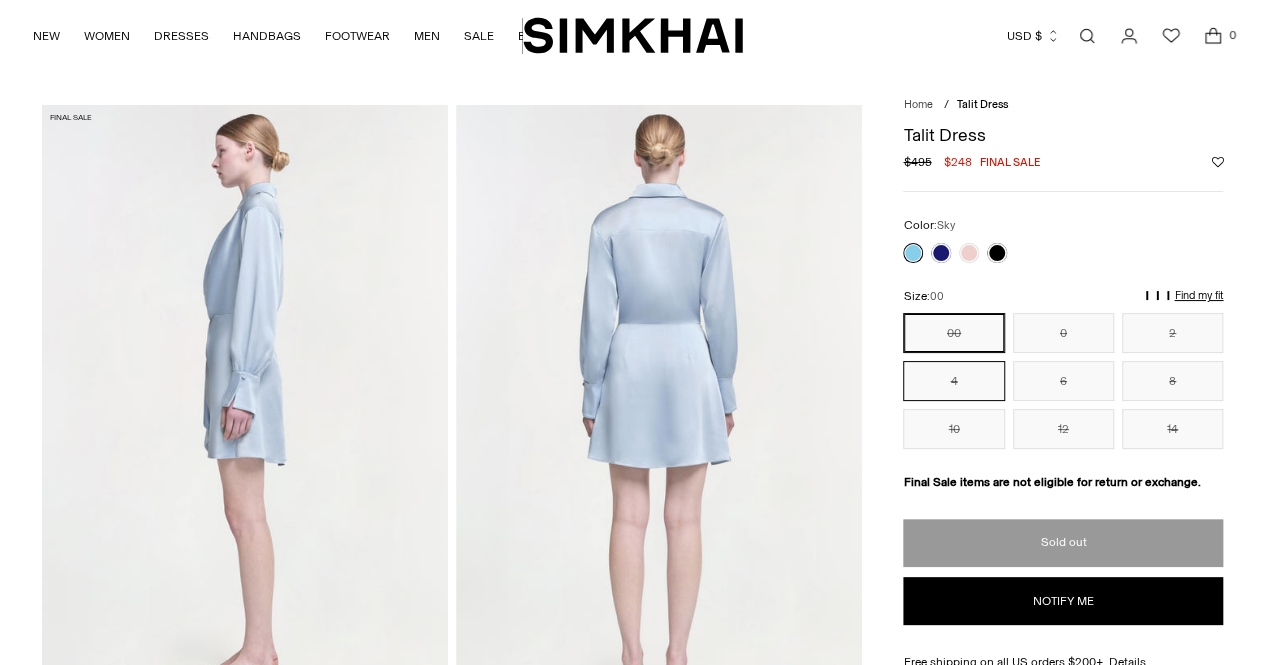 scroll, scrollTop: 6, scrollLeft: 0, axis: vertical 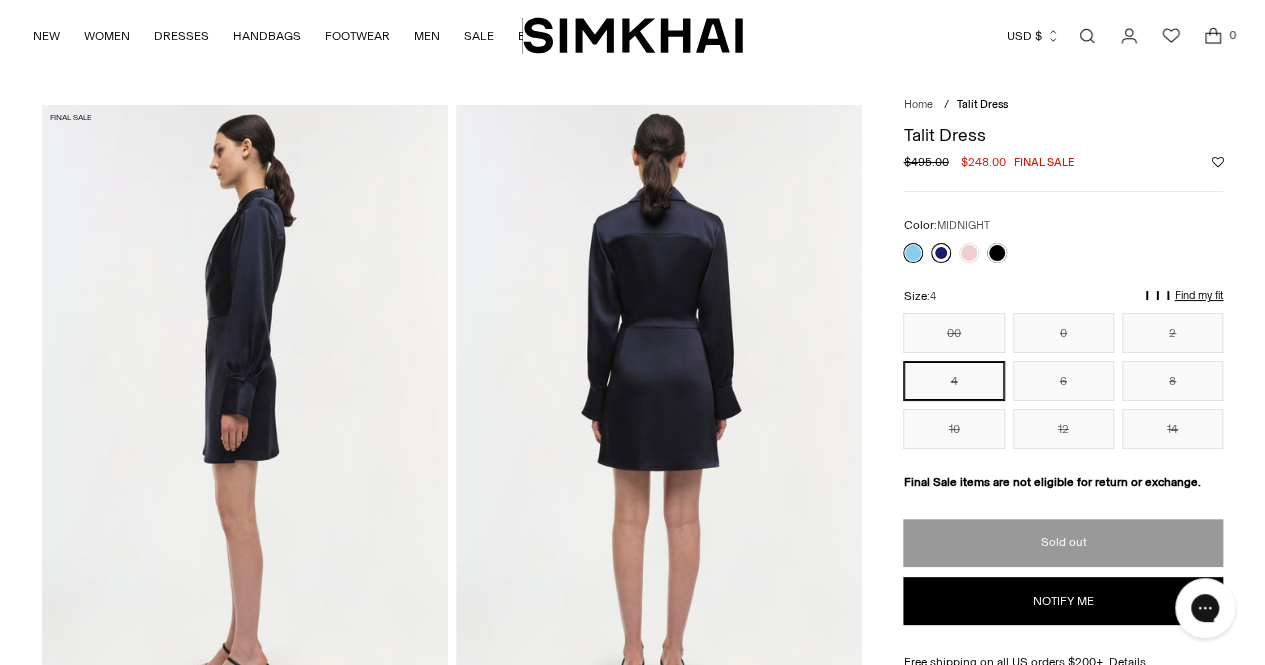 click at bounding box center [941, 253] 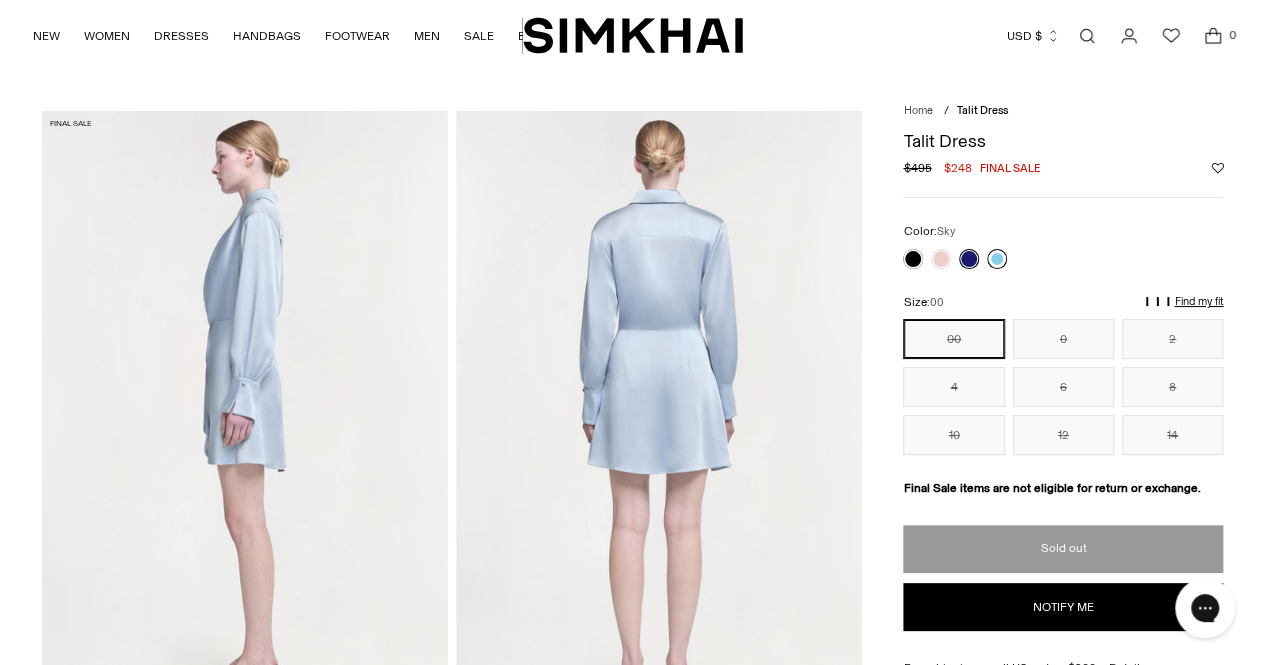 scroll, scrollTop: 0, scrollLeft: 0, axis: both 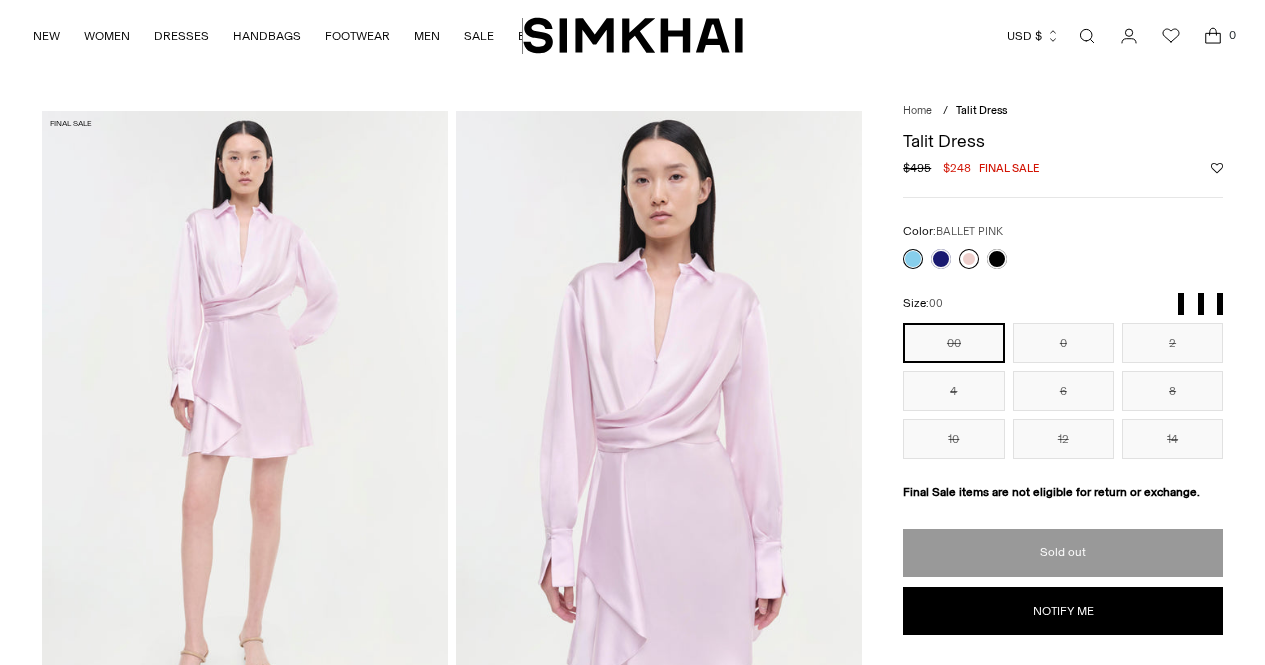click at bounding box center [969, 259] 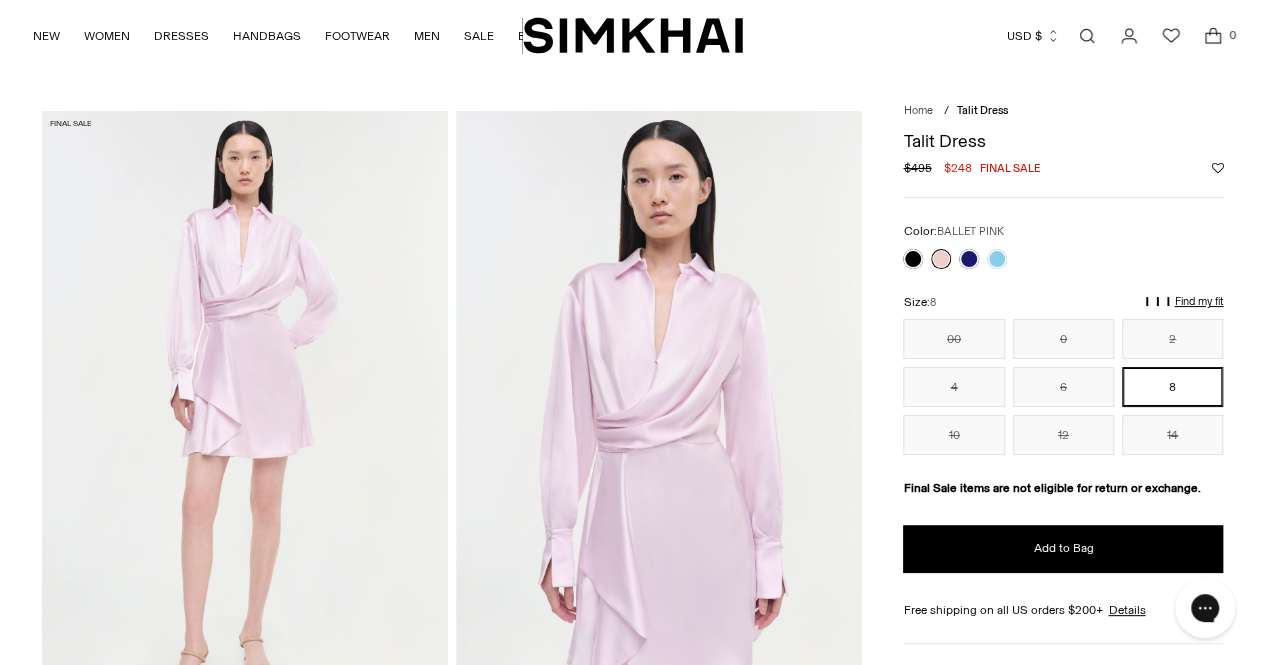 scroll, scrollTop: 0, scrollLeft: 0, axis: both 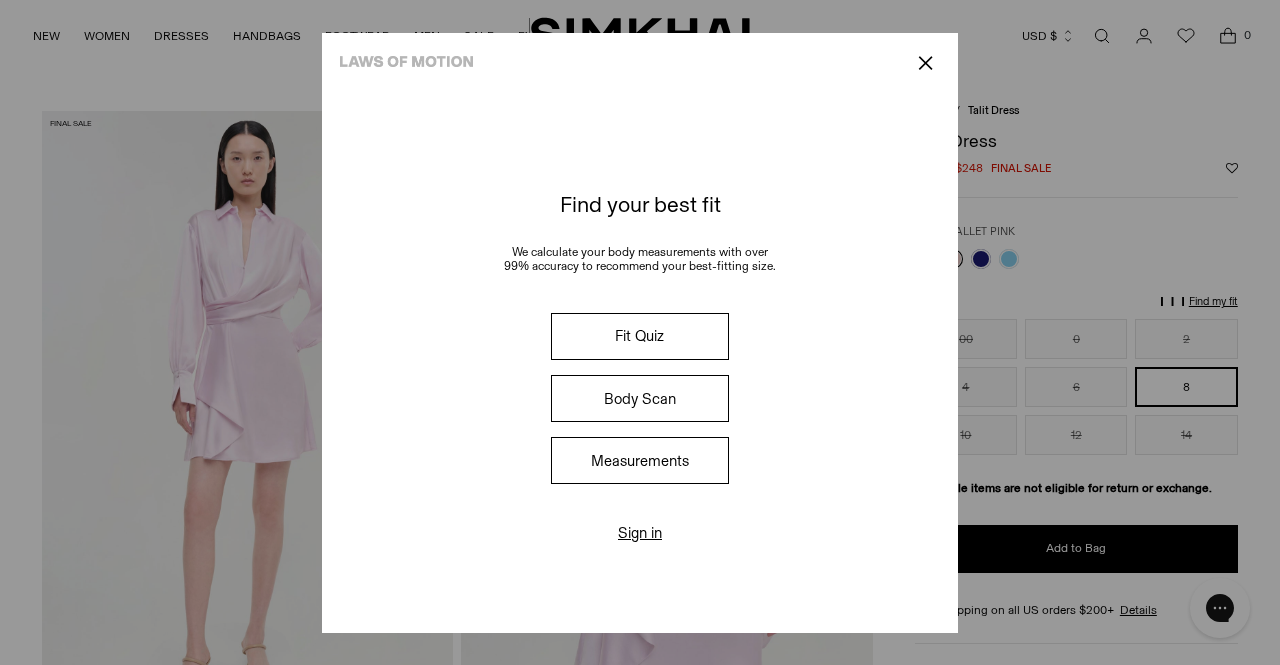 click on "Fit Quiz" at bounding box center (640, 336) 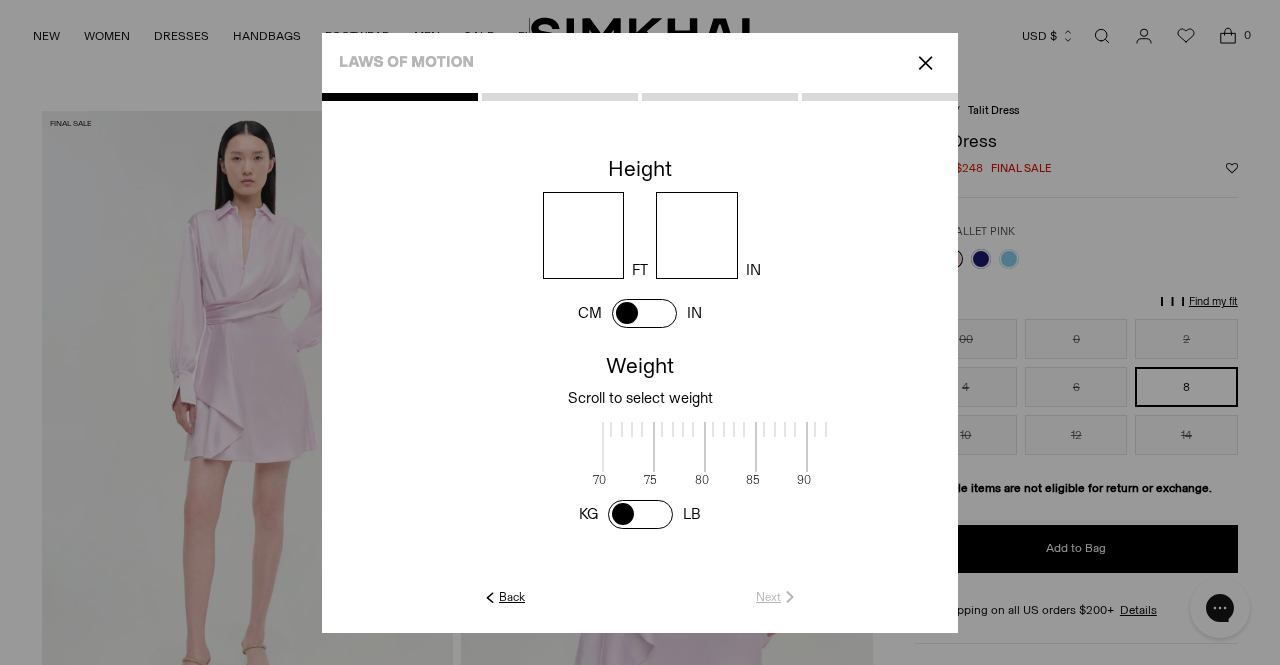 scroll, scrollTop: 2, scrollLeft: 650, axis: both 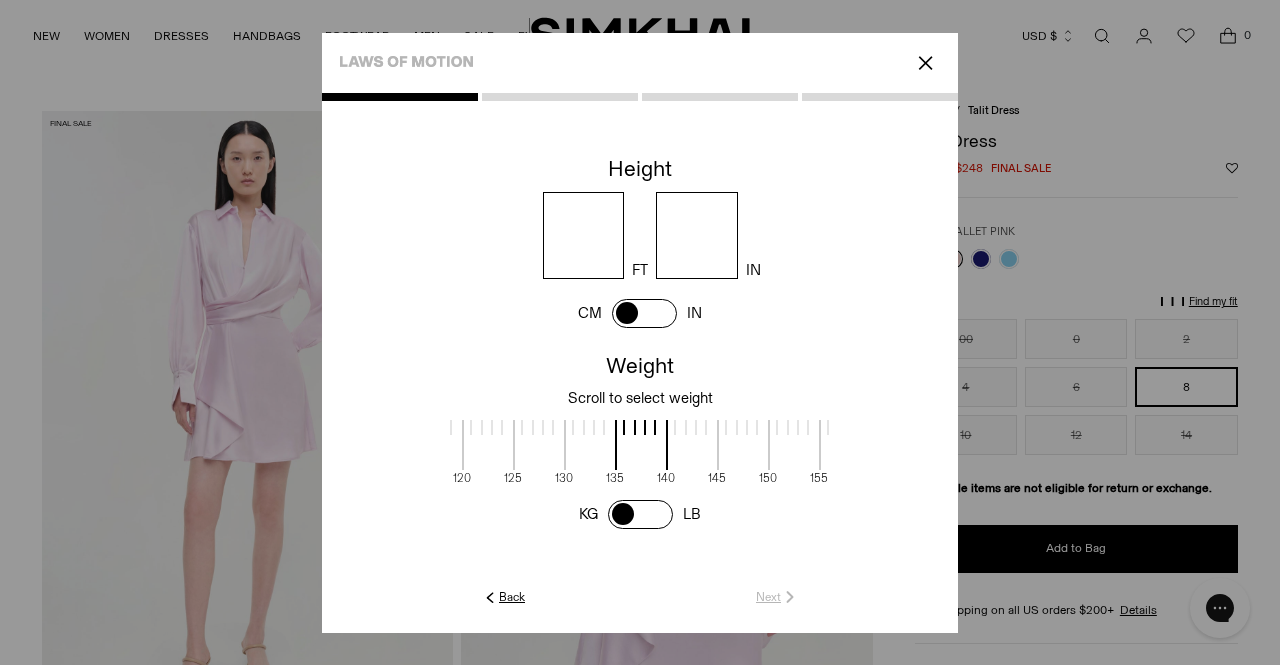 click at bounding box center [584, 235] 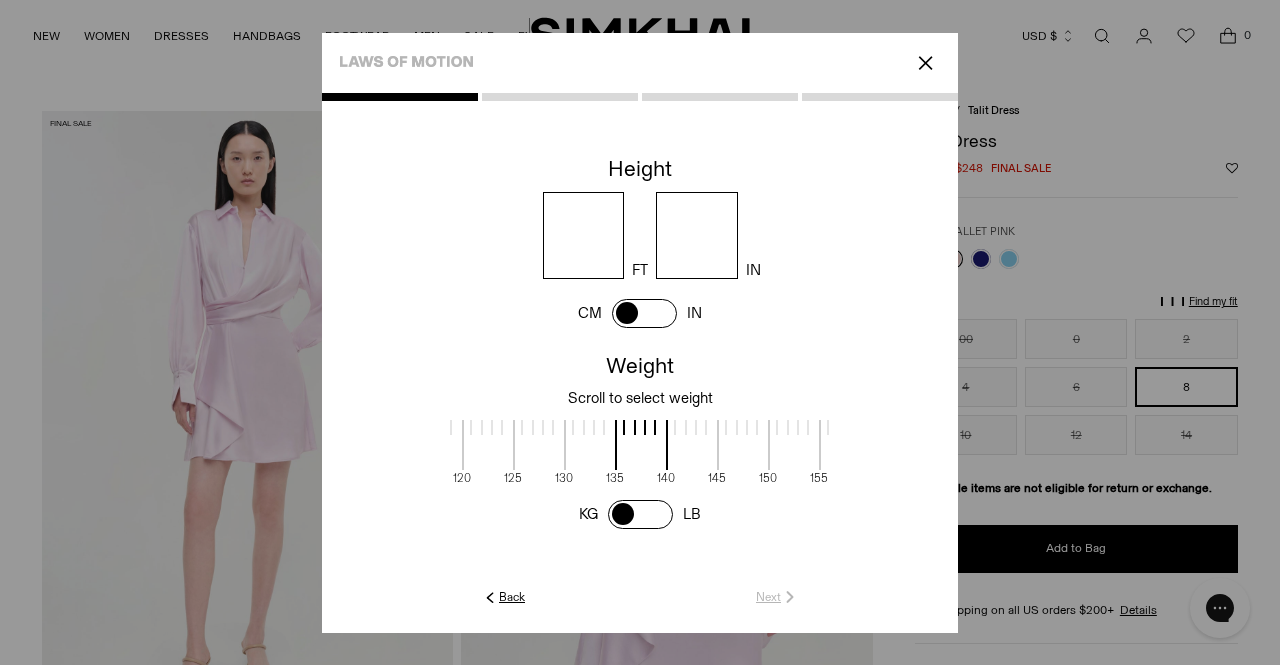 type on "*" 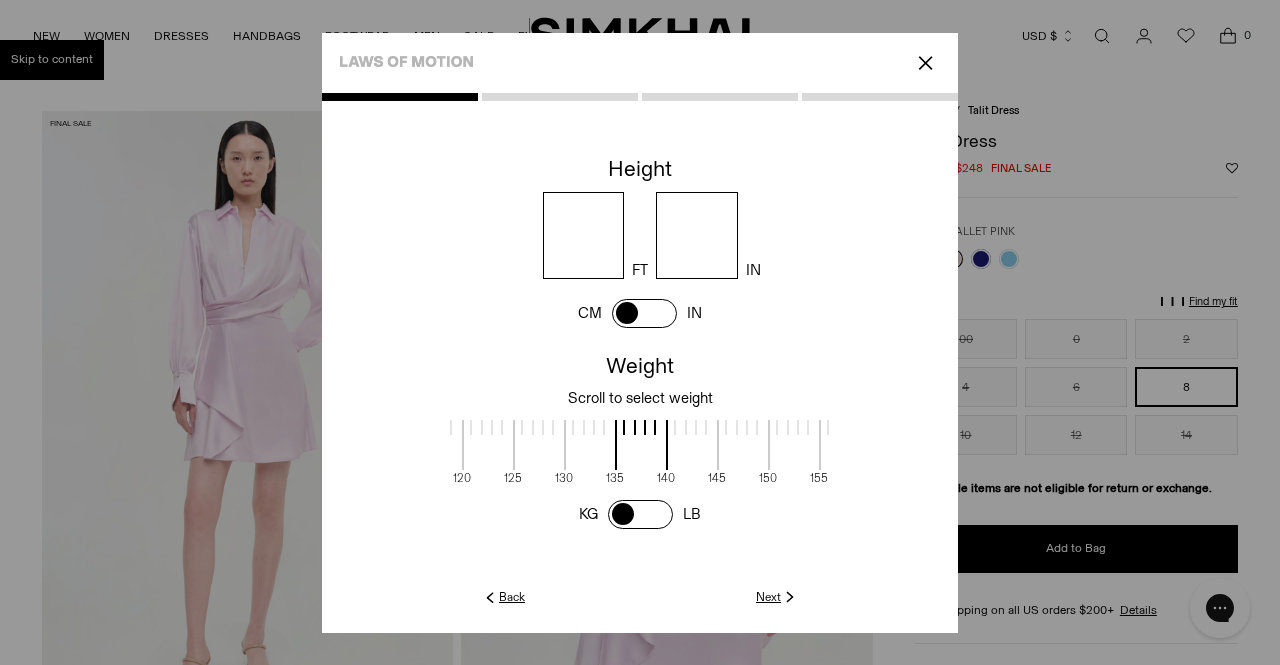type on "*" 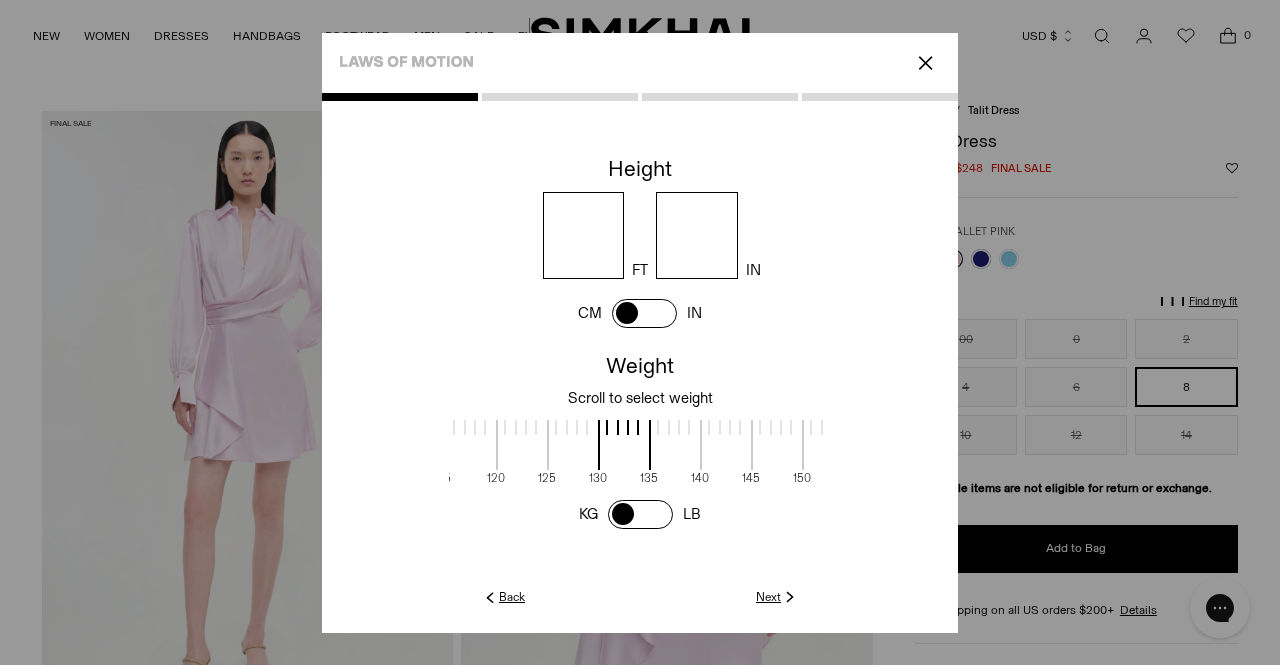 scroll, scrollTop: 2, scrollLeft: 612, axis: both 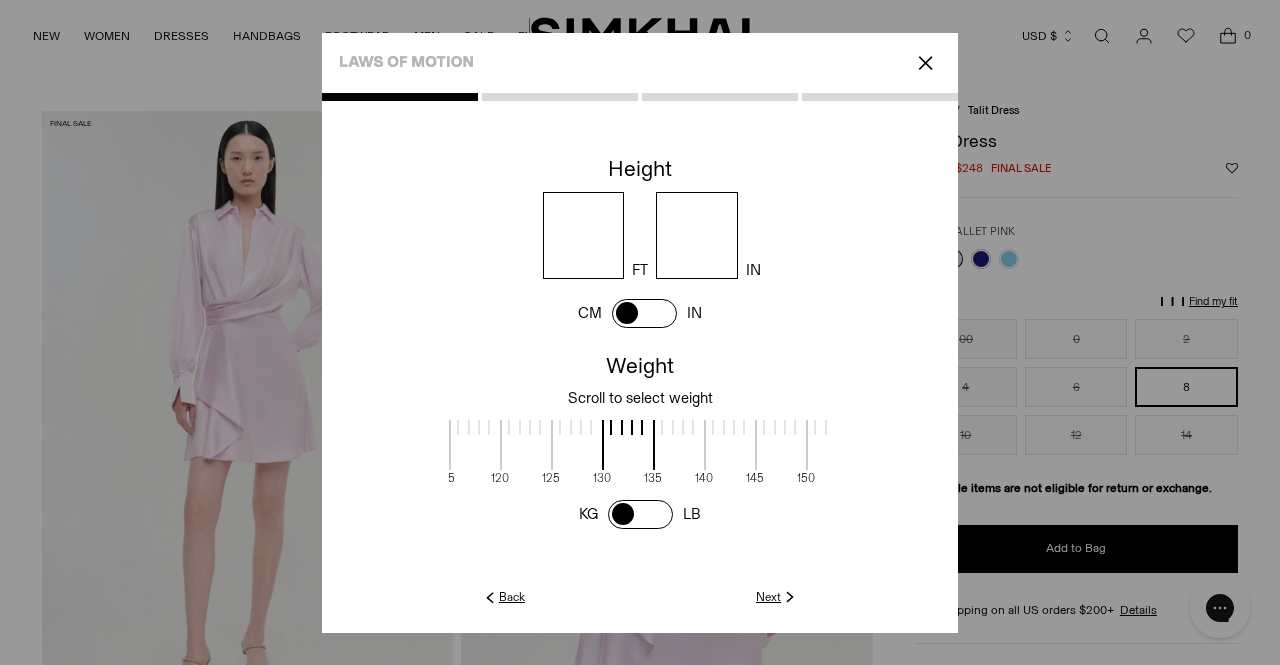 drag, startPoint x: 620, startPoint y: 449, endPoint x: 658, endPoint y: 449, distance: 38 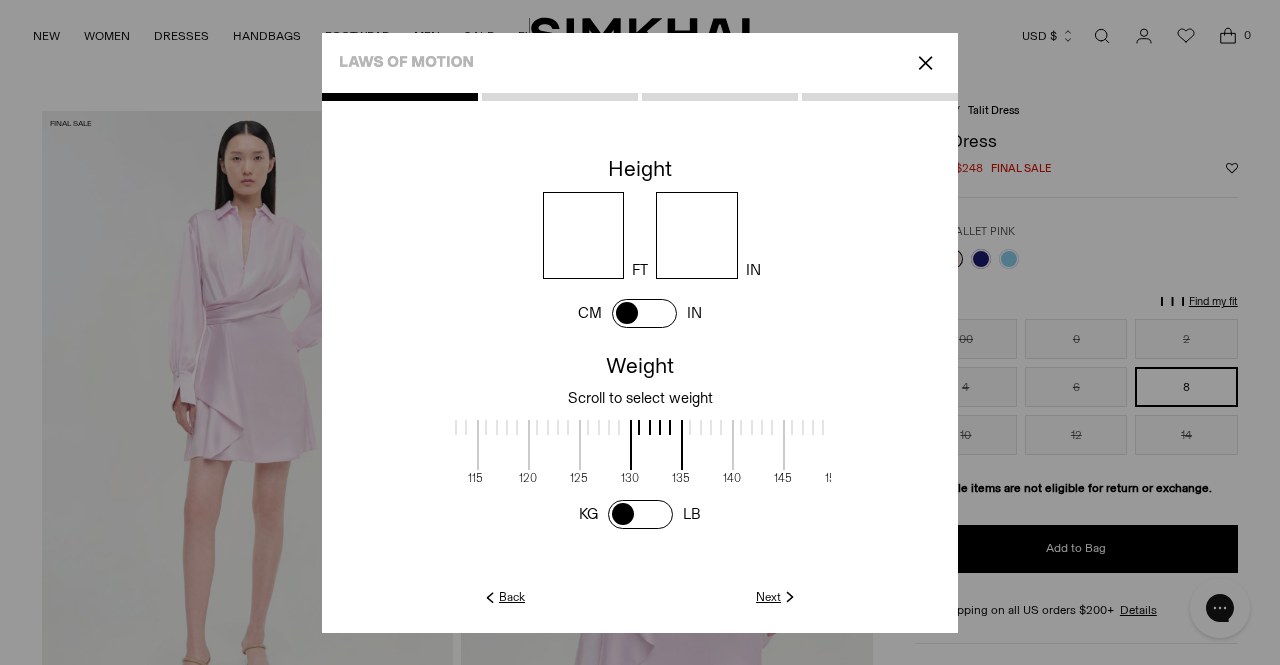 scroll, scrollTop: 2, scrollLeft: 582, axis: both 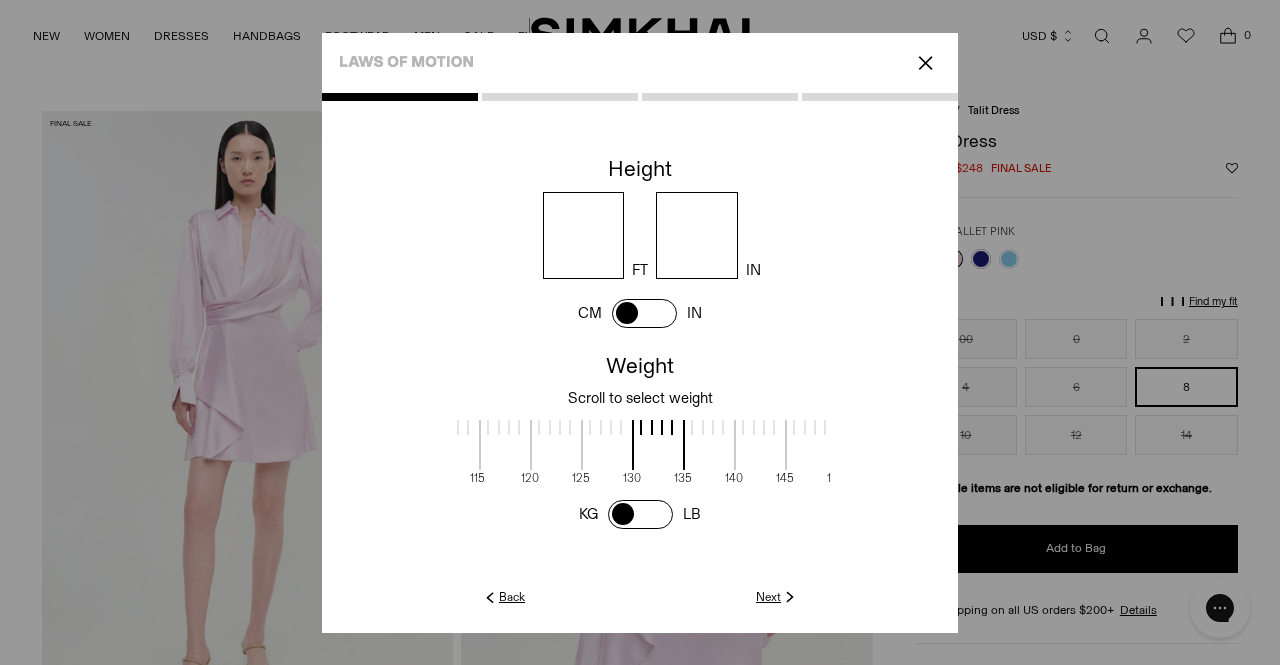 drag, startPoint x: 690, startPoint y: 477, endPoint x: 720, endPoint y: 476, distance: 30.016663 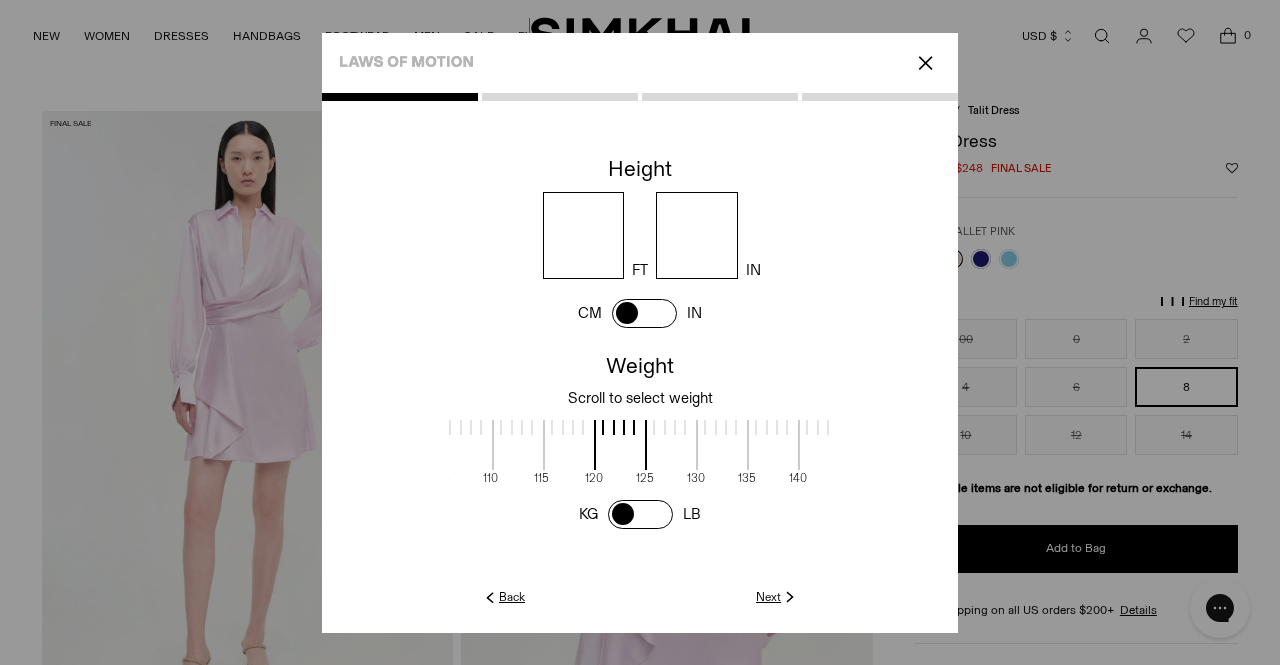 drag, startPoint x: 668, startPoint y: 441, endPoint x: 733, endPoint y: 447, distance: 65.27634 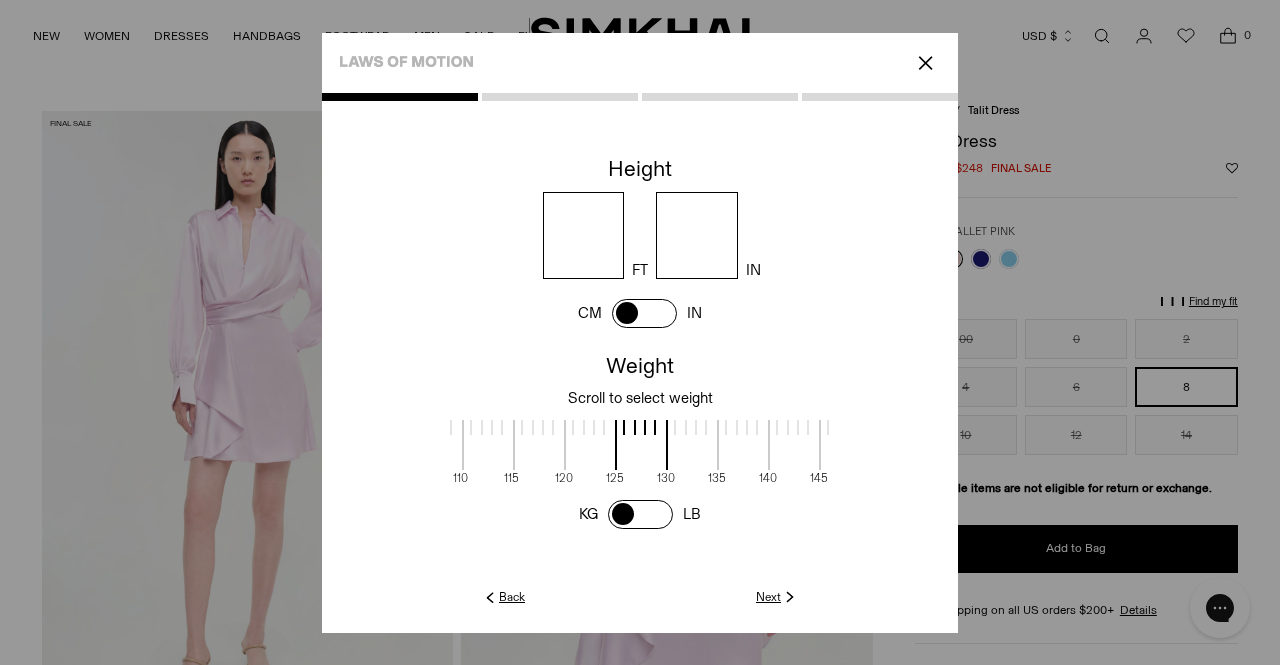 scroll, scrollTop: 2, scrollLeft: 550, axis: both 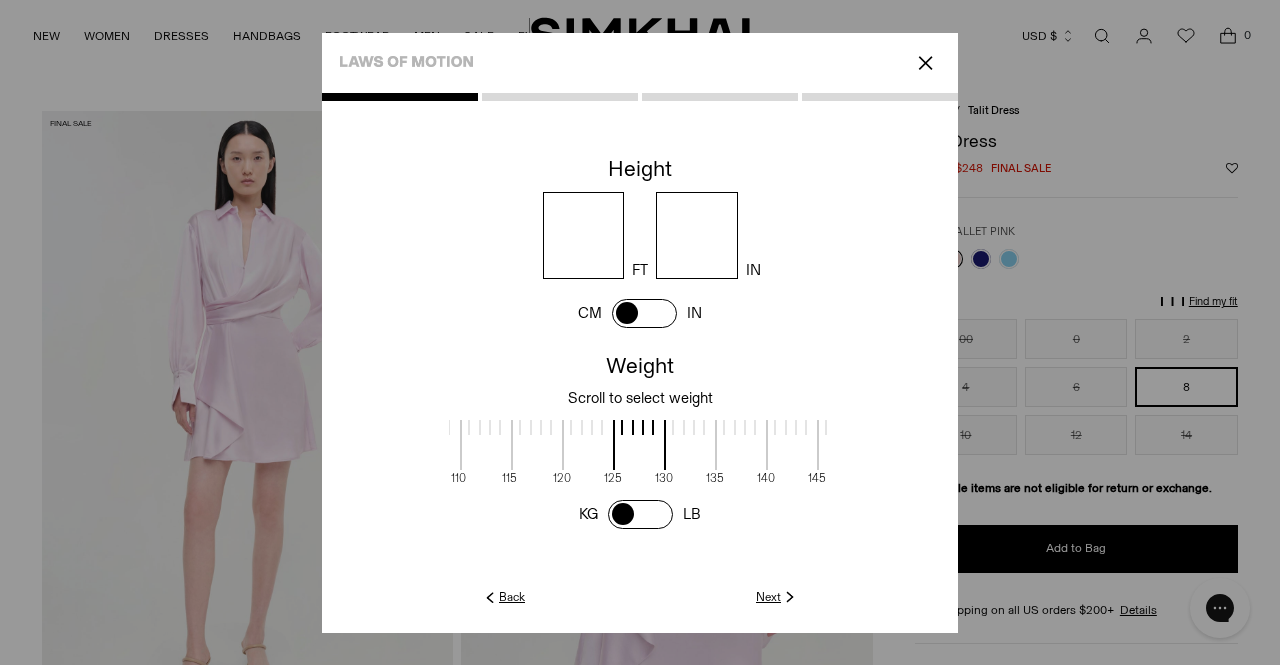 drag, startPoint x: 733, startPoint y: 447, endPoint x: 701, endPoint y: 448, distance: 32.01562 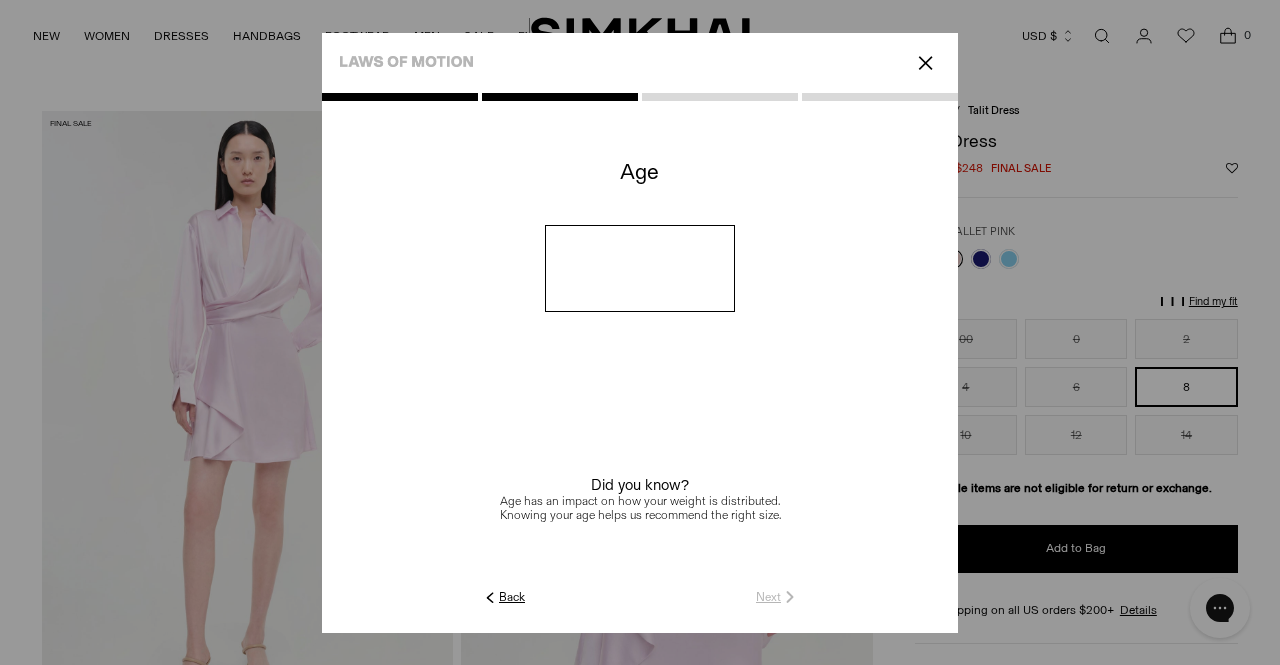 click 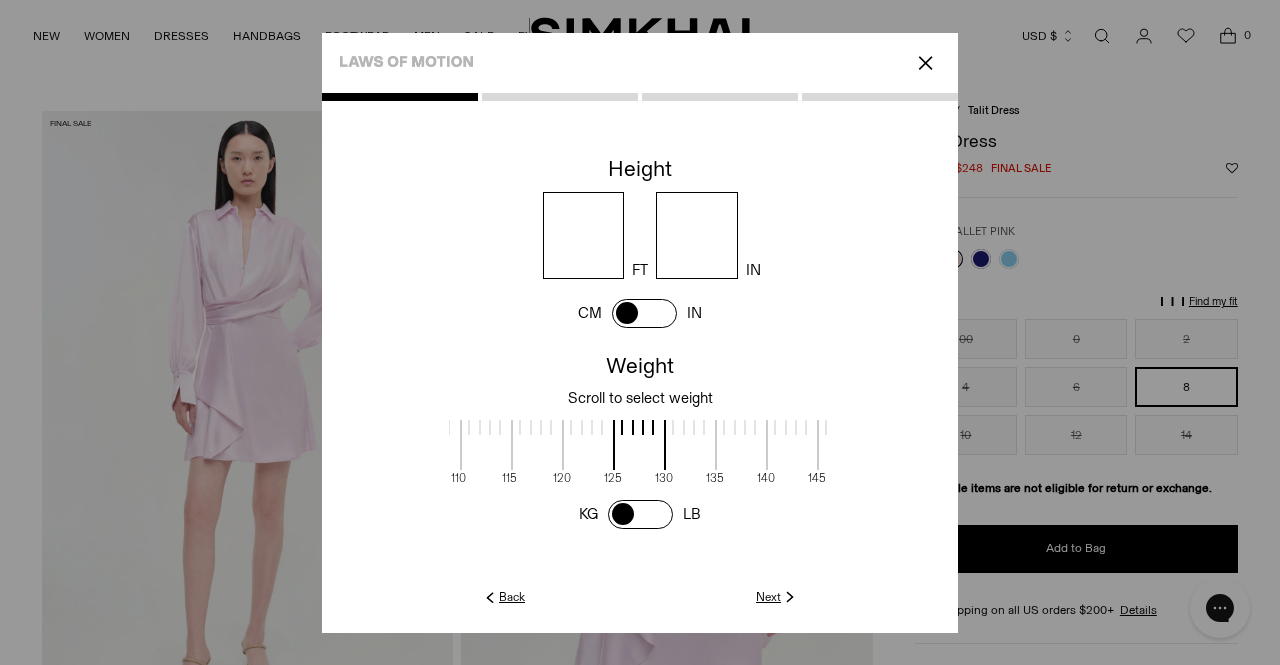 scroll, scrollTop: 2, scrollLeft: 548, axis: both 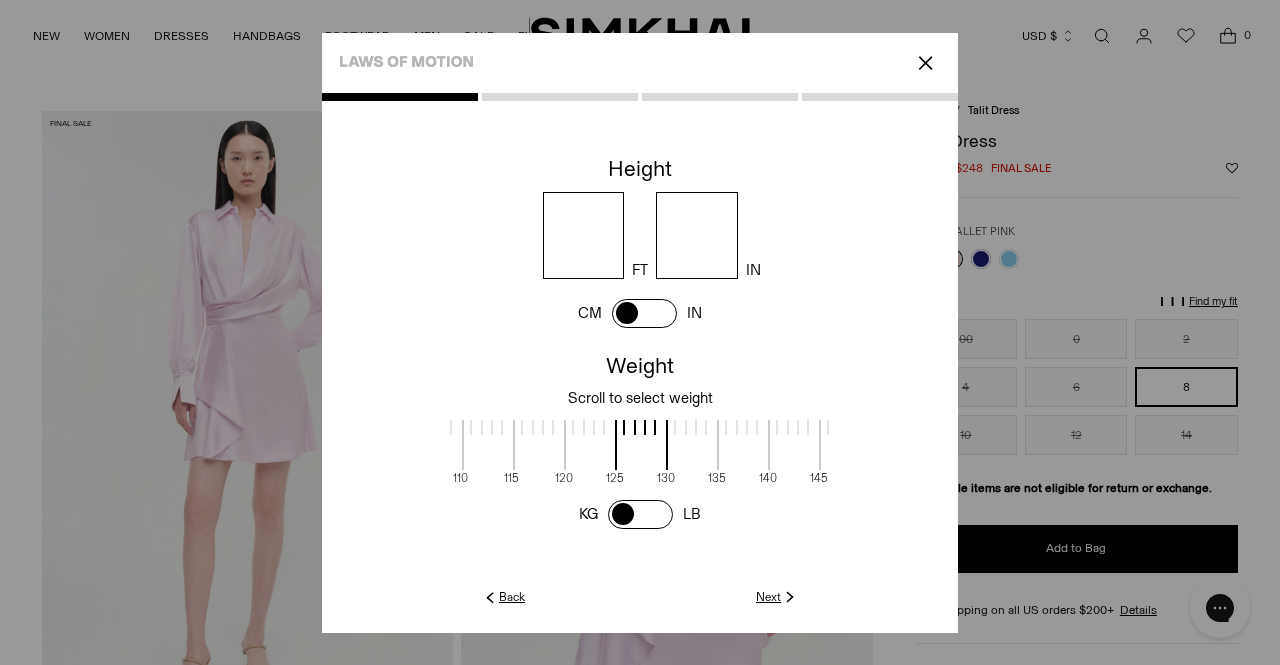 click at bounding box center (640, 514) 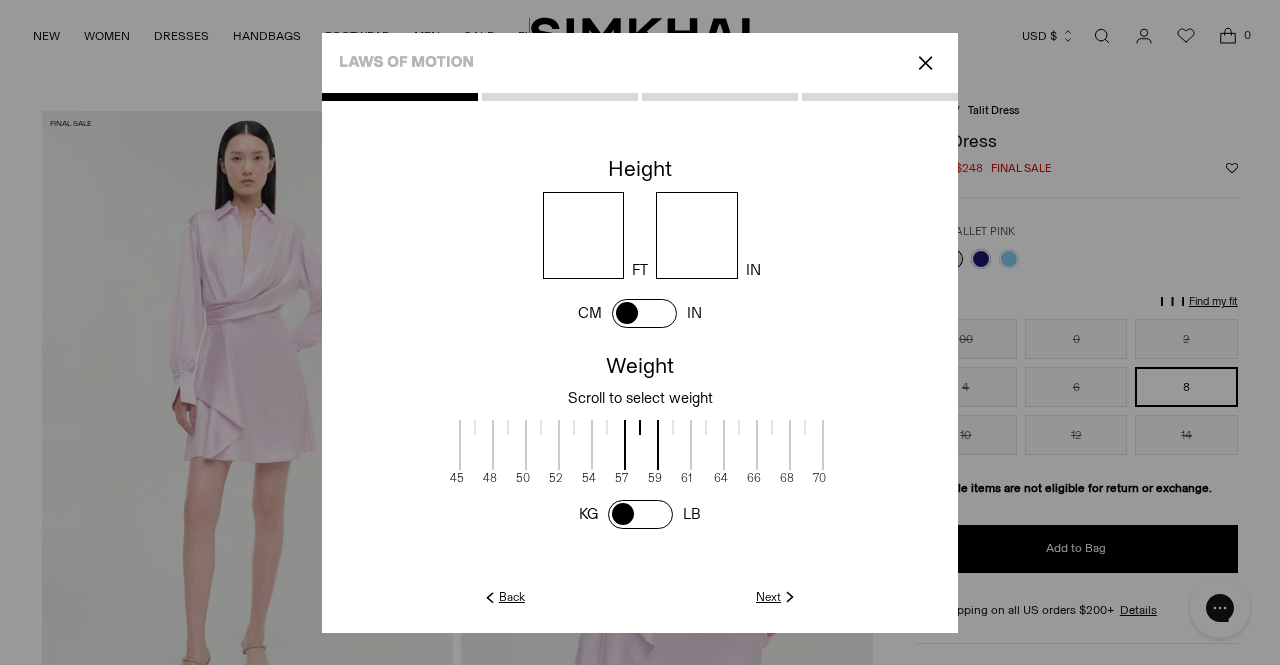 click 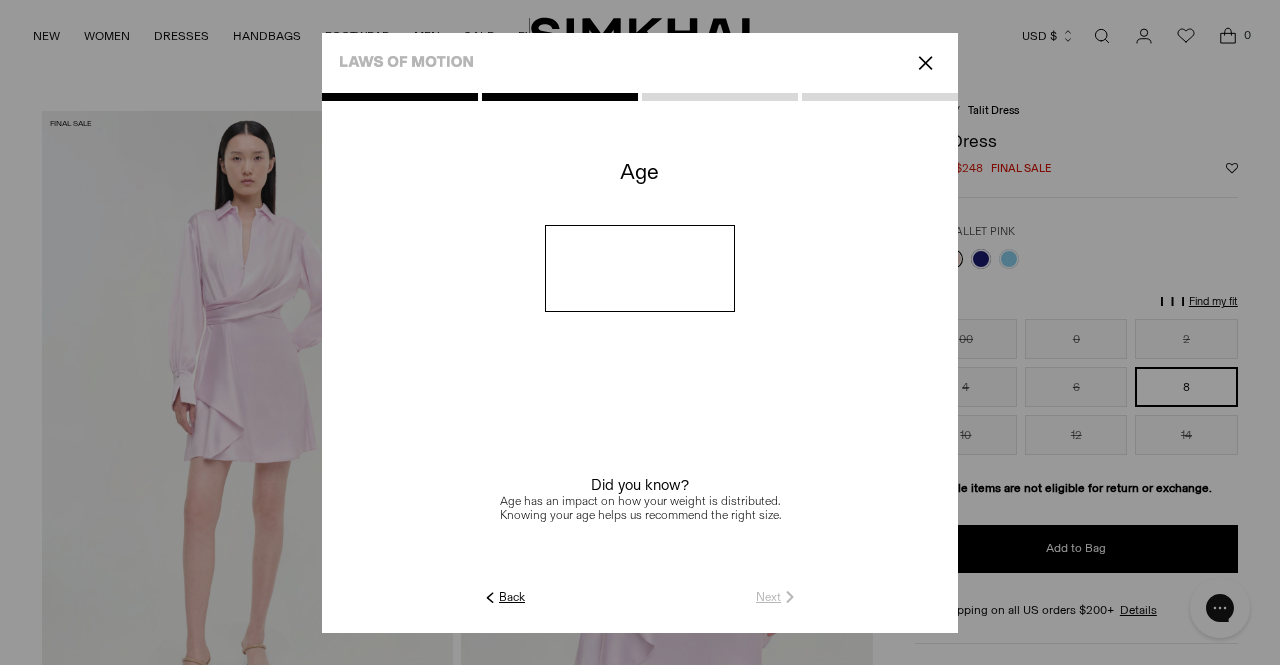 click 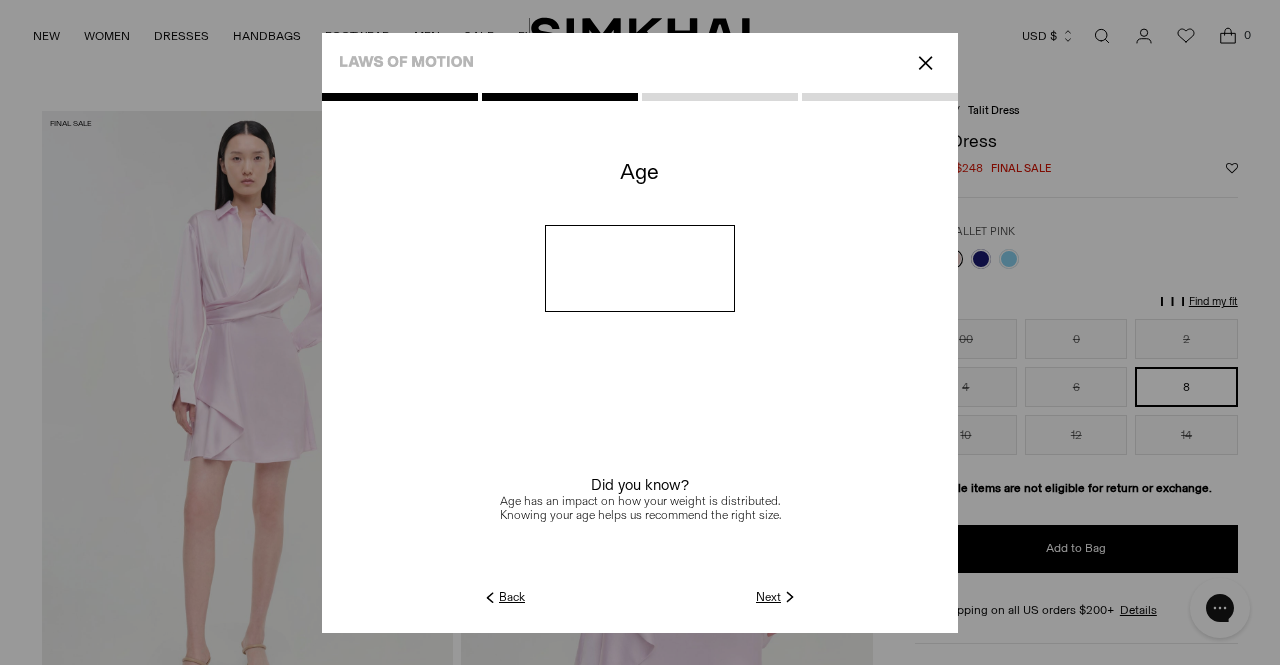 type on "**" 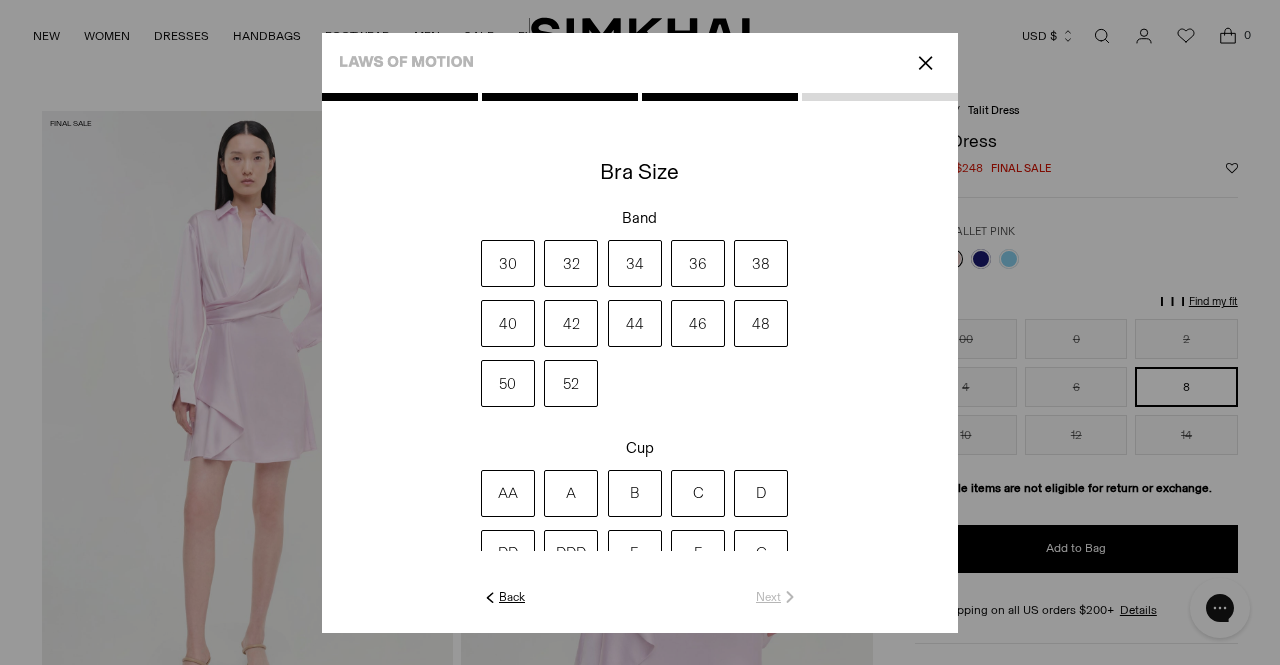 click on "34" at bounding box center (635, 263) 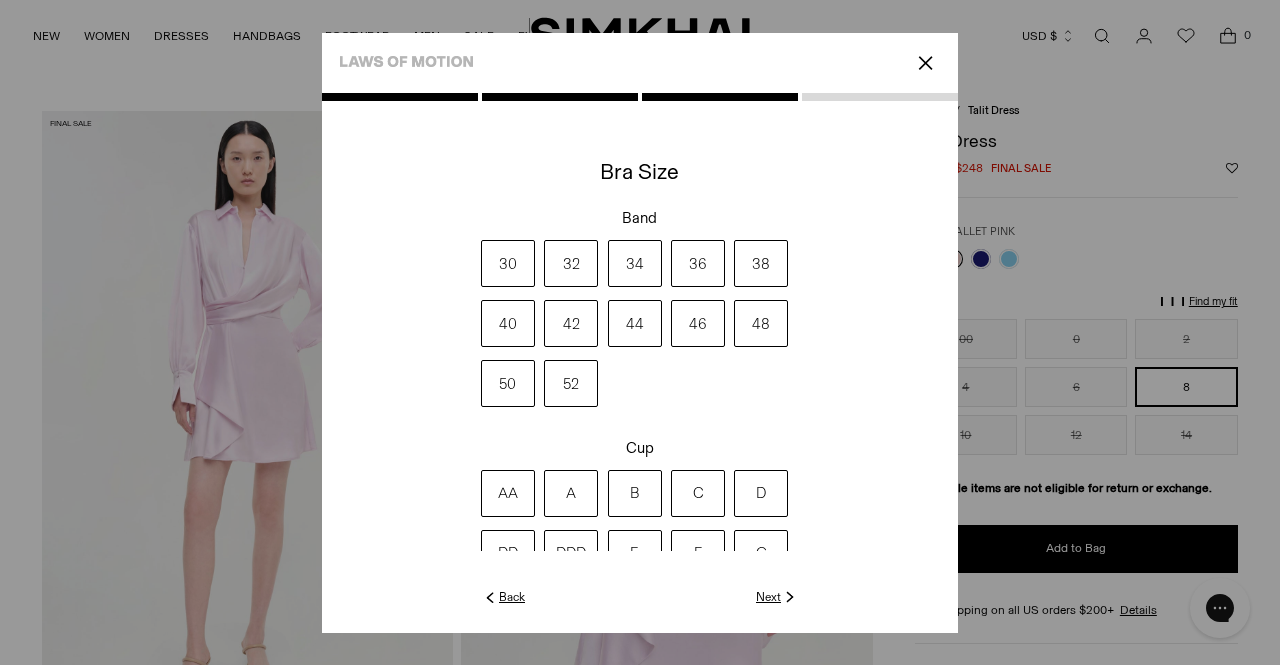 click on "Next" 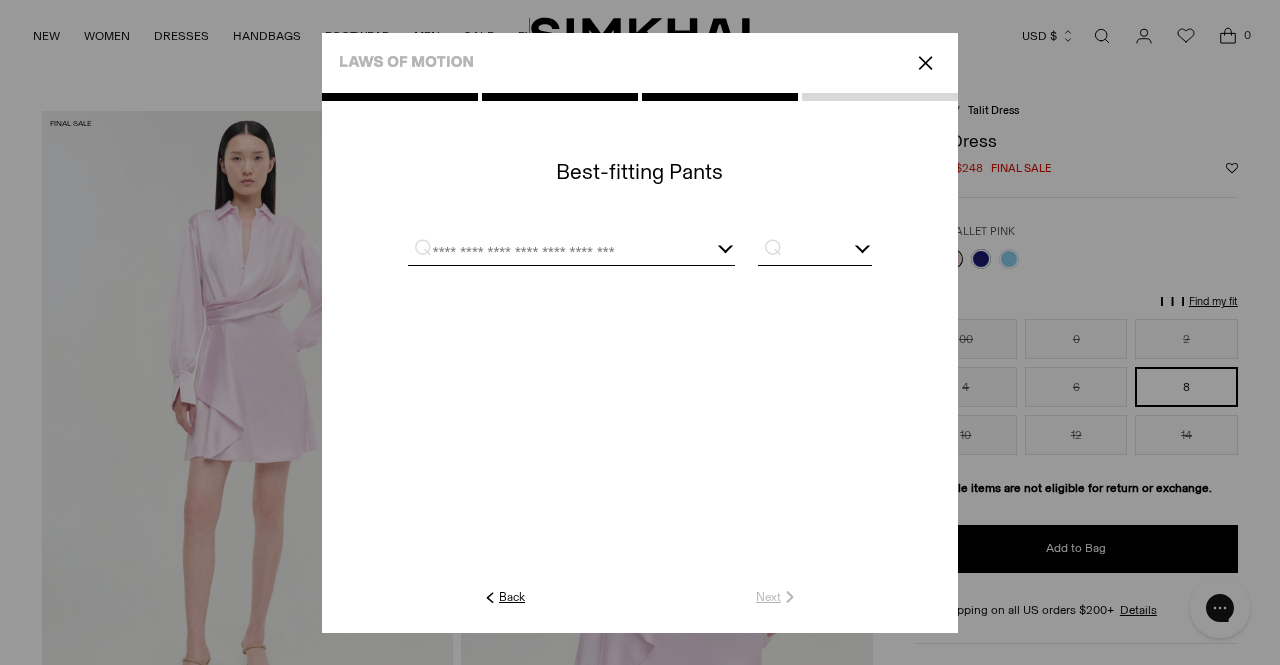 click at bounding box center [547, 252] 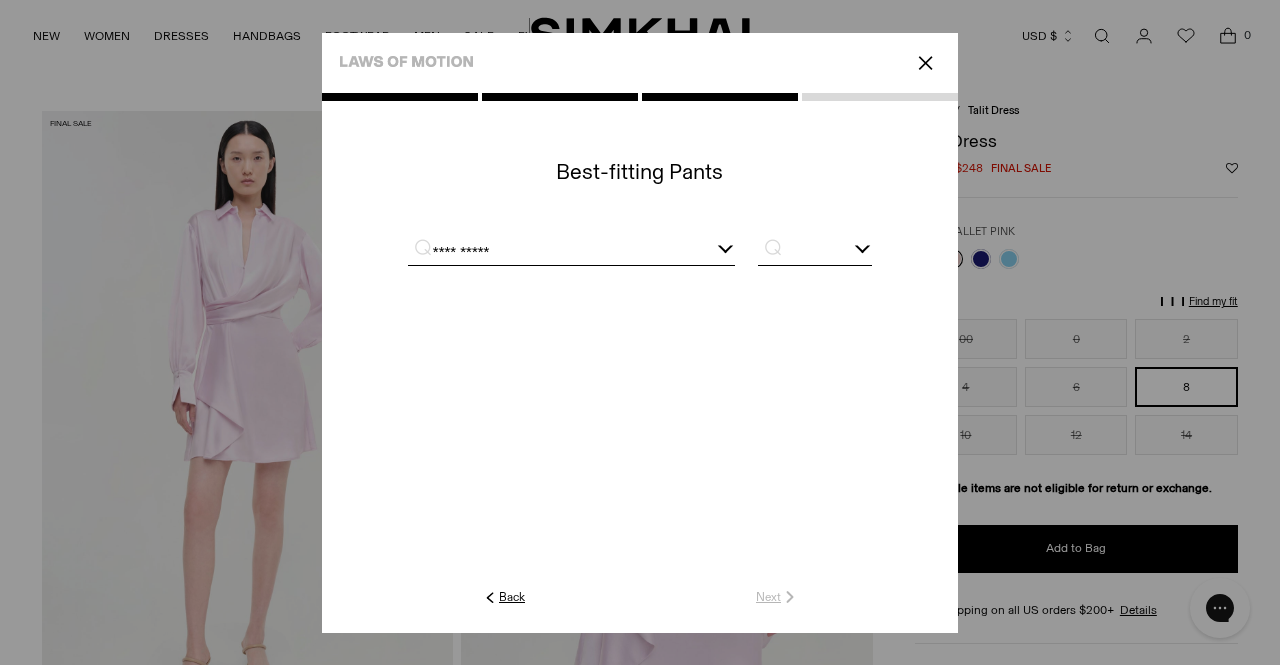 drag, startPoint x: 656, startPoint y: 249, endPoint x: 391, endPoint y: 246, distance: 265.01697 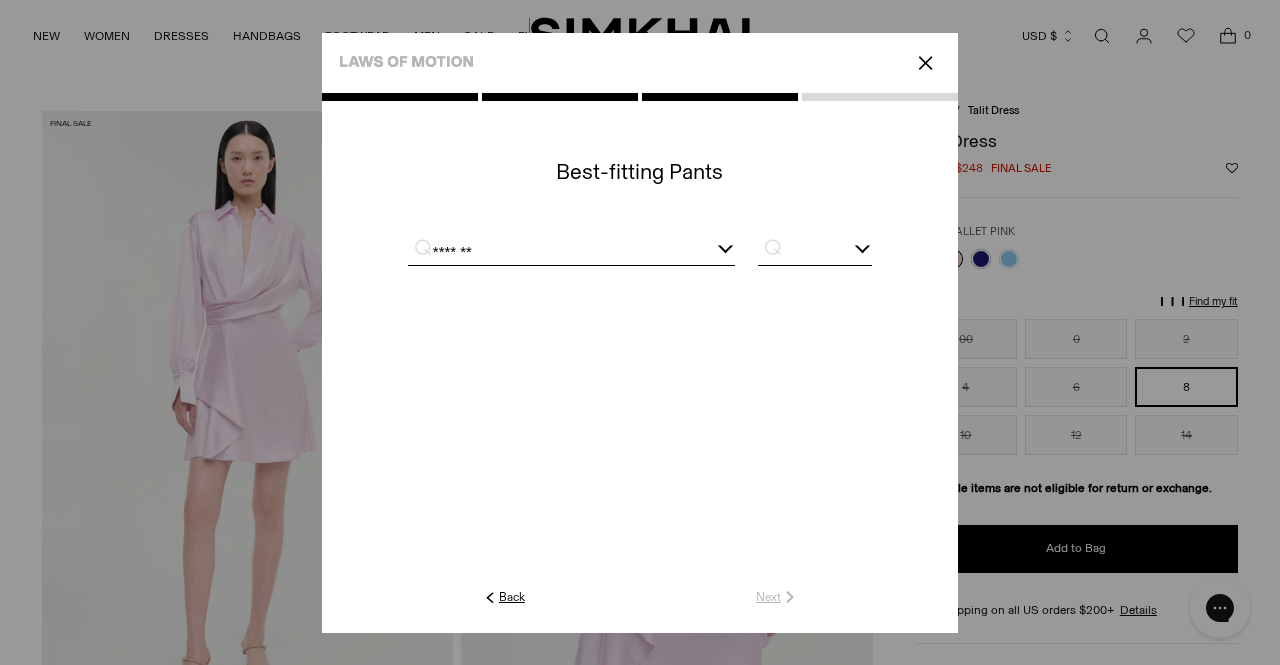 type on "*******" 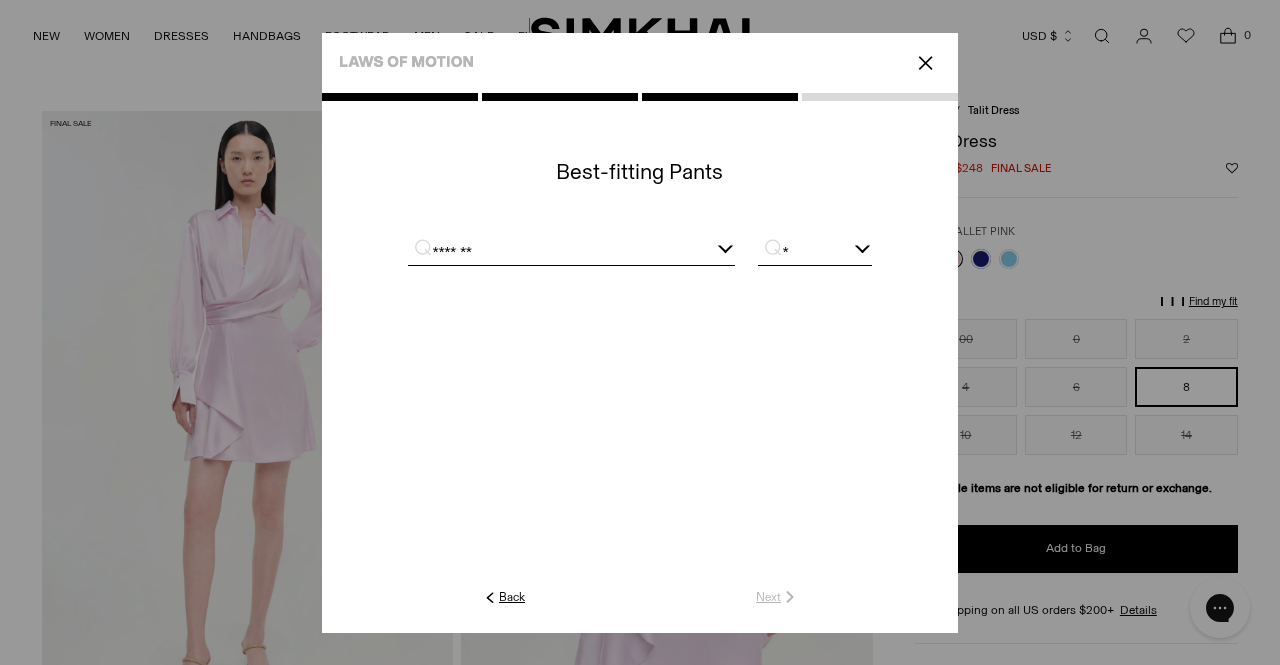 type 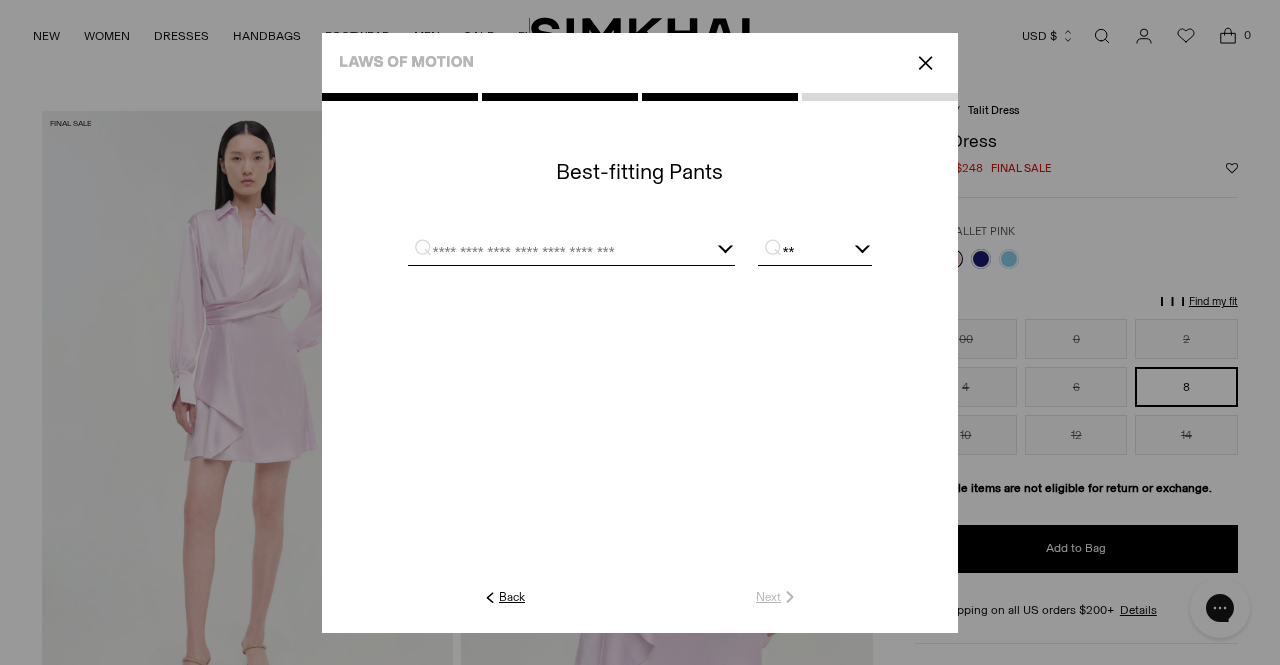type on "**" 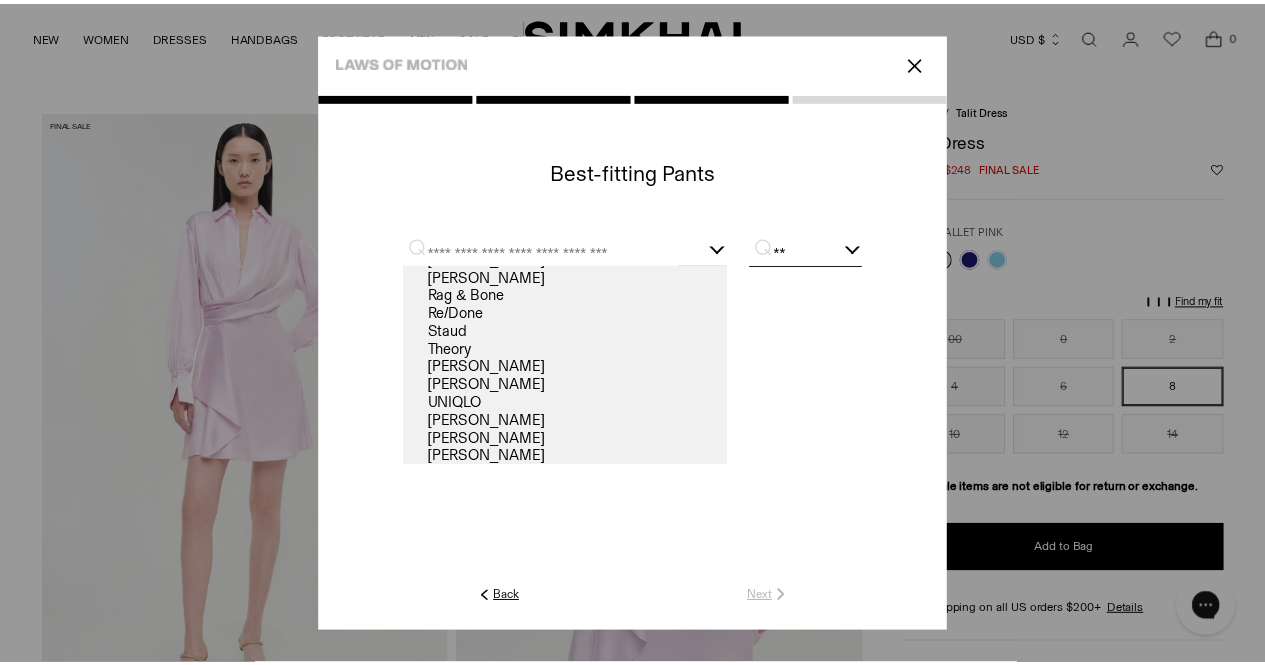 scroll, scrollTop: 18, scrollLeft: 0, axis: vertical 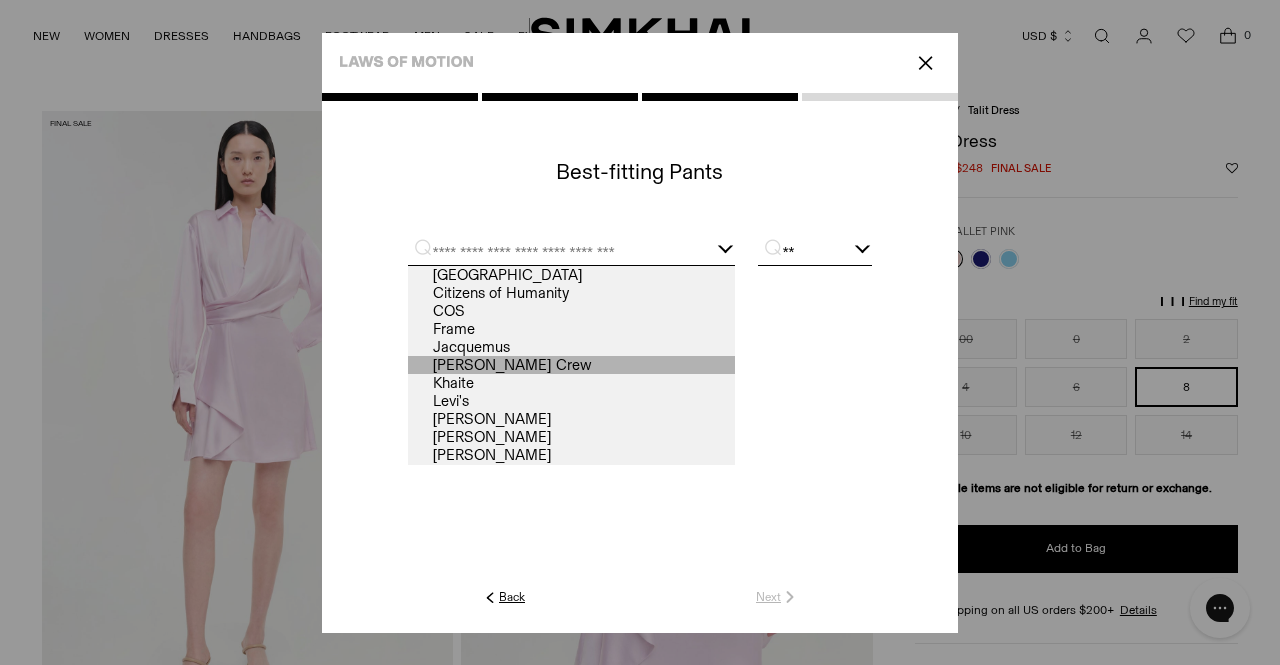 click on "[PERSON_NAME] Crew" at bounding box center (571, 365) 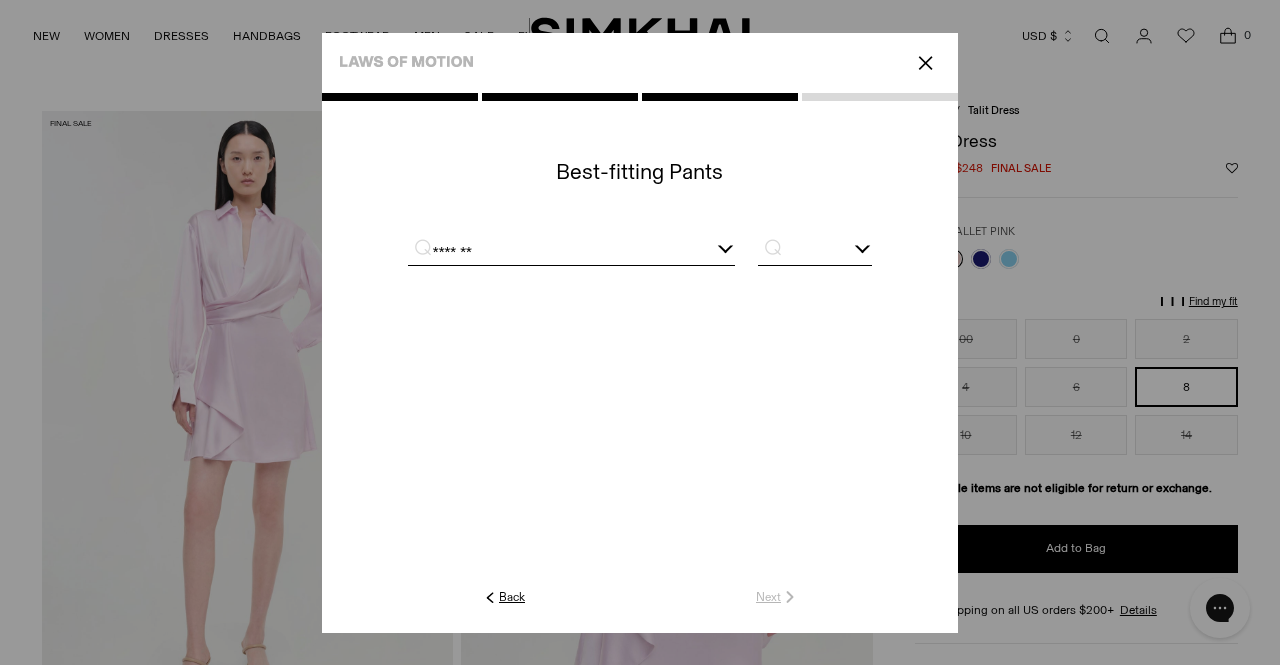 click at bounding box center [640, 250] 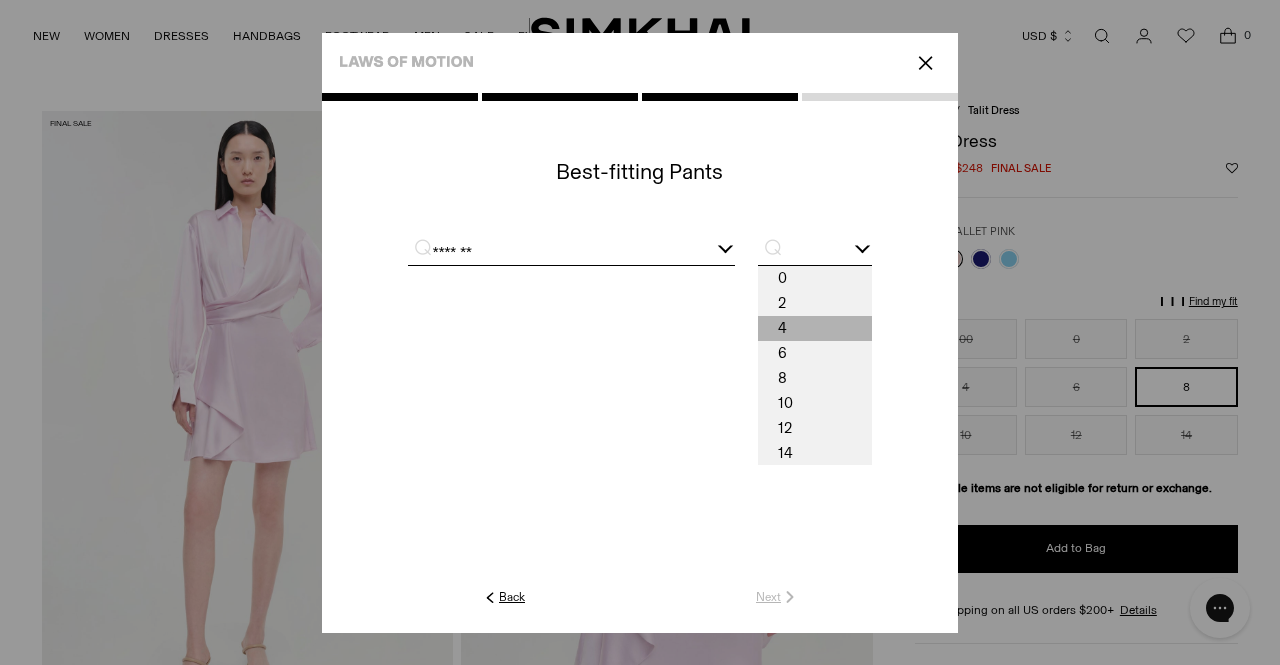 click on "4" at bounding box center (815, 328) 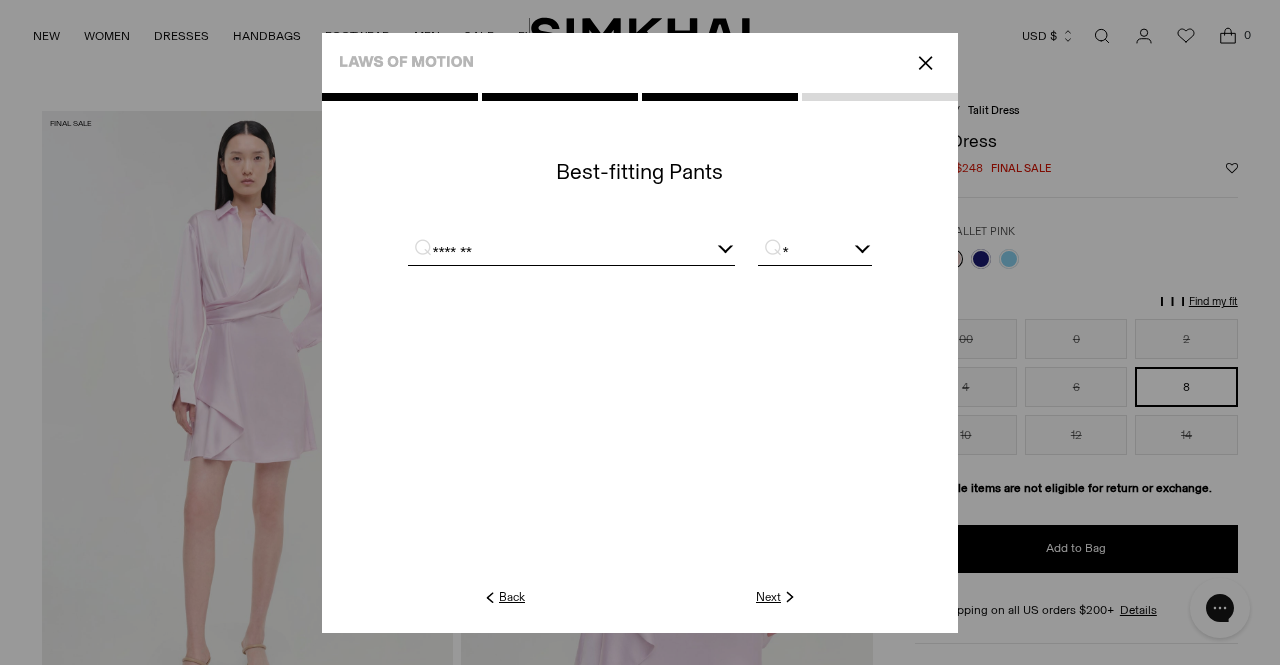 click on "Next" 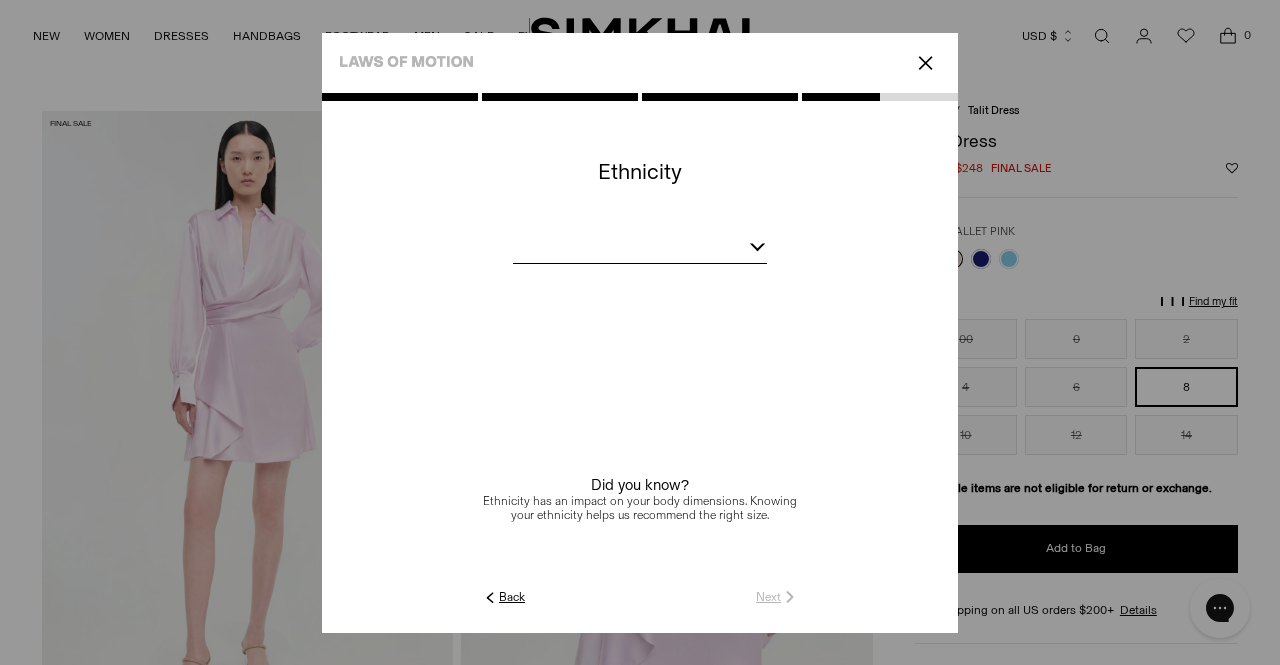 click 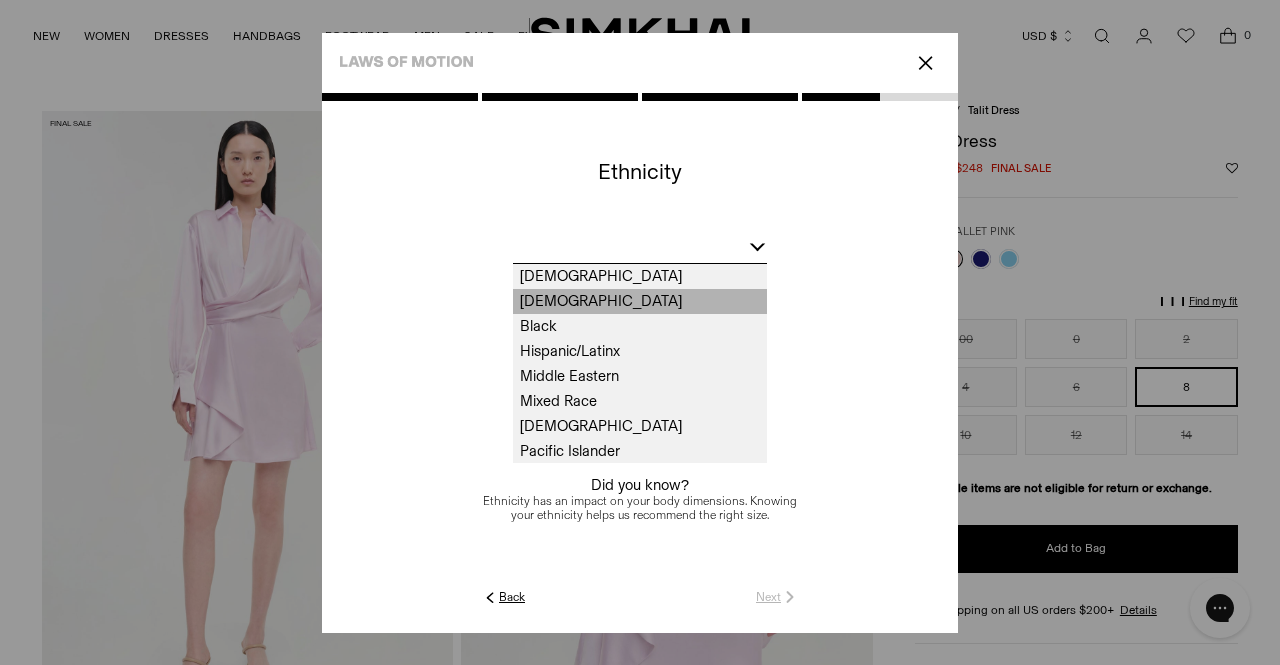click on "[DEMOGRAPHIC_DATA]" at bounding box center [640, 301] 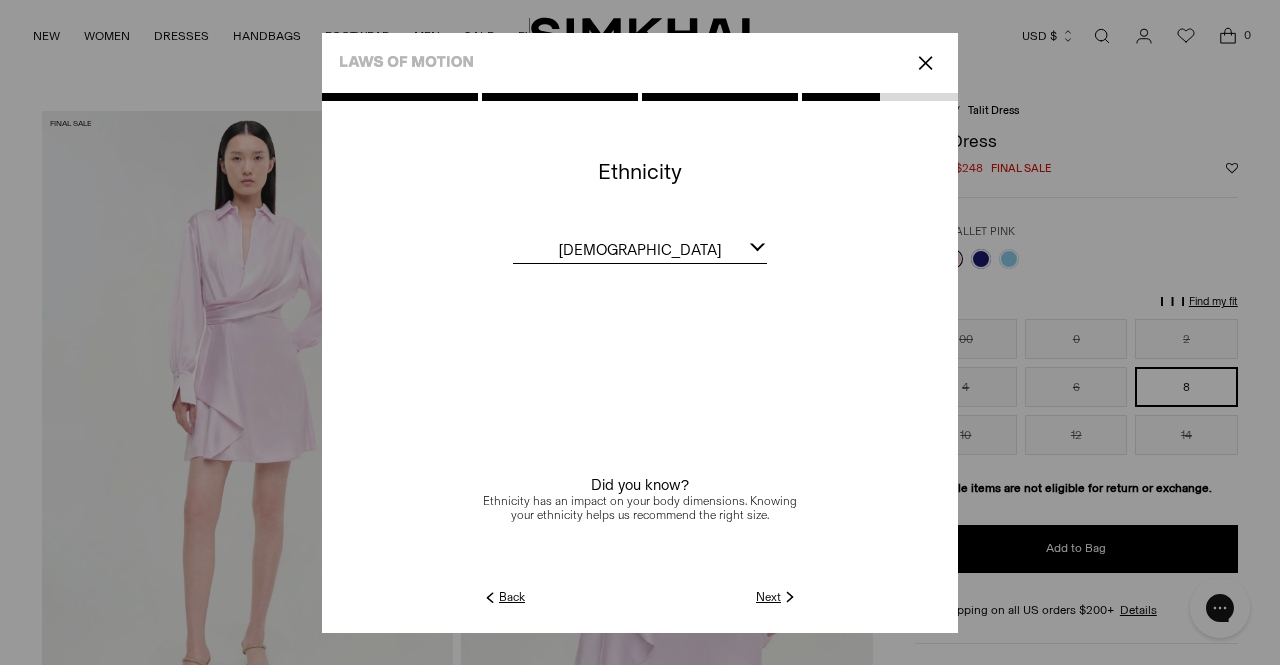 click on "Next" 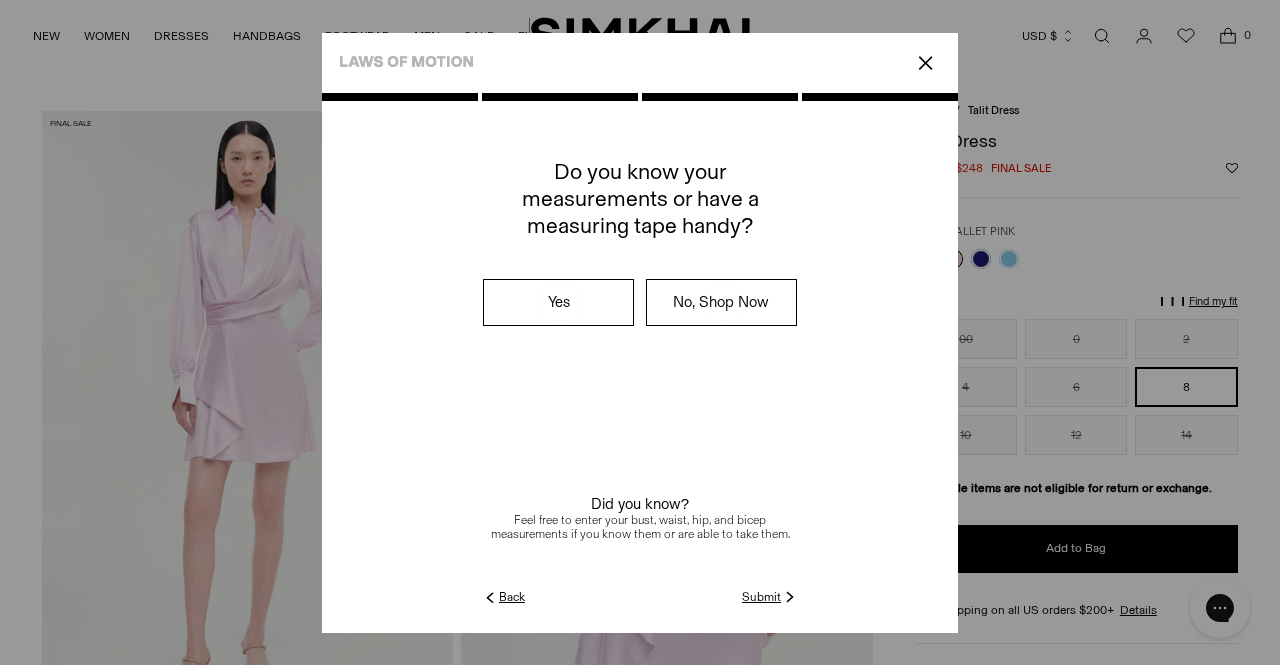 click on "Submit" 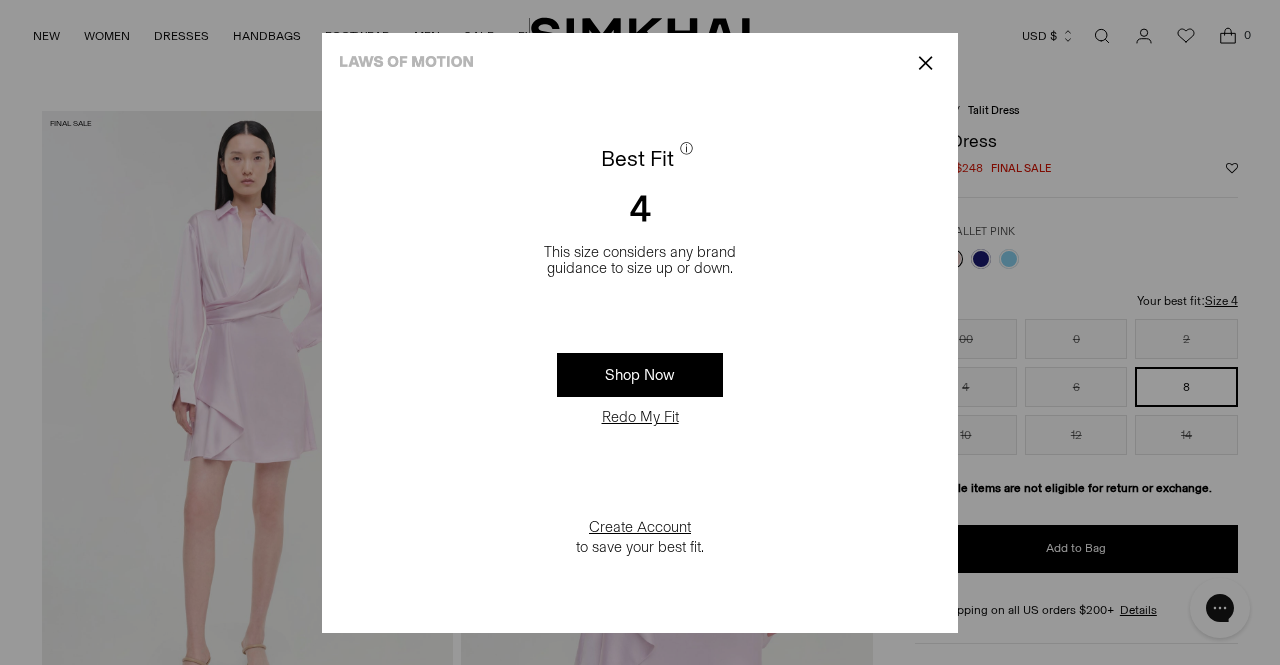 click on "✕" 